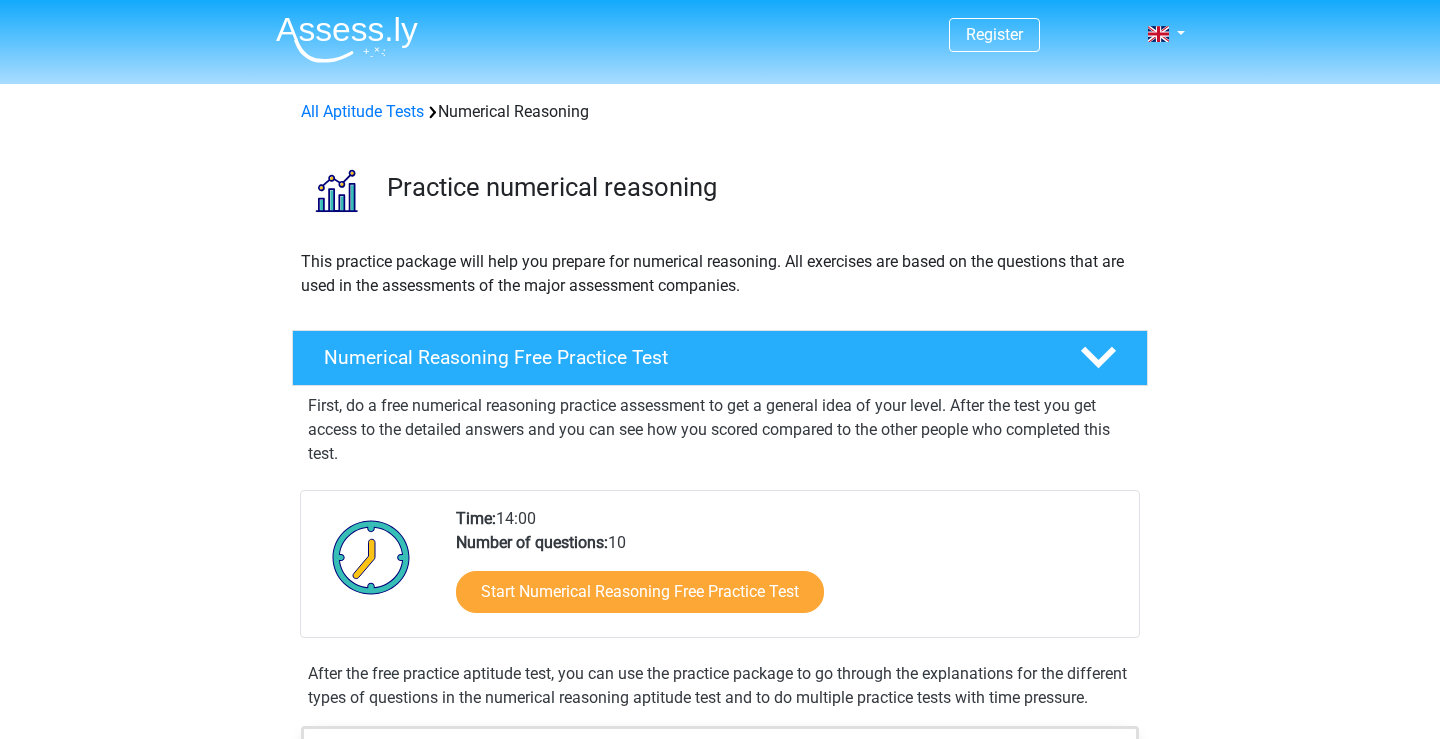 scroll, scrollTop: 139, scrollLeft: 0, axis: vertical 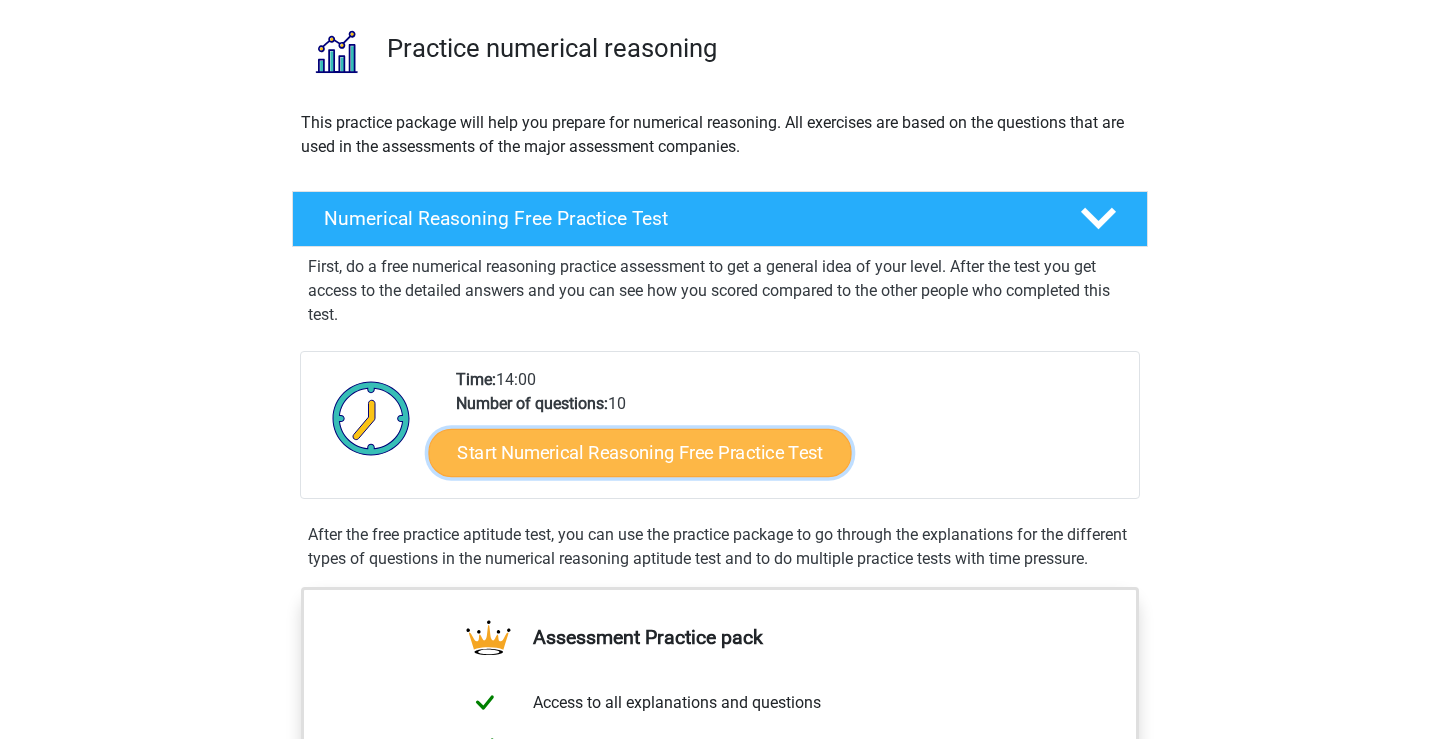 click on "Start Numerical Reasoning
Free Practice Test" at bounding box center (640, 452) 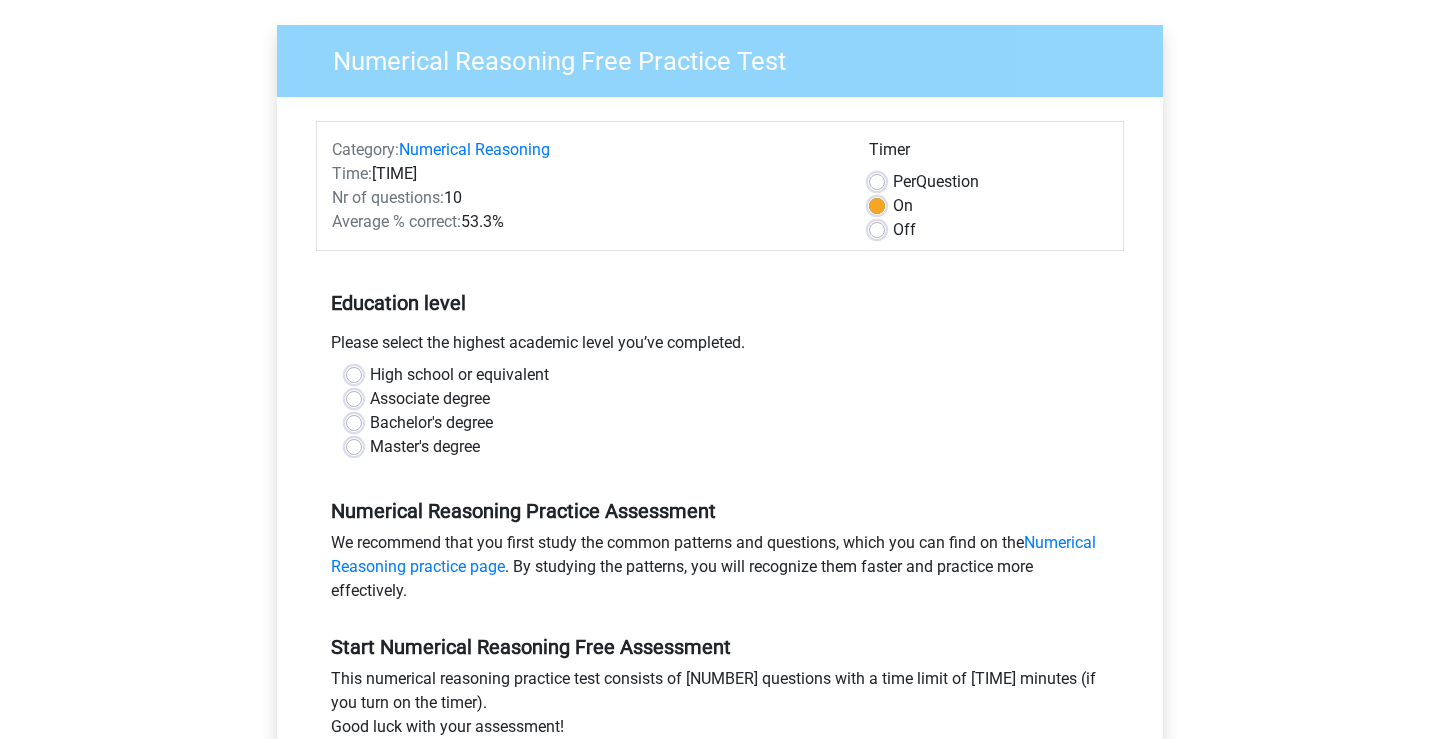scroll, scrollTop: 141, scrollLeft: 0, axis: vertical 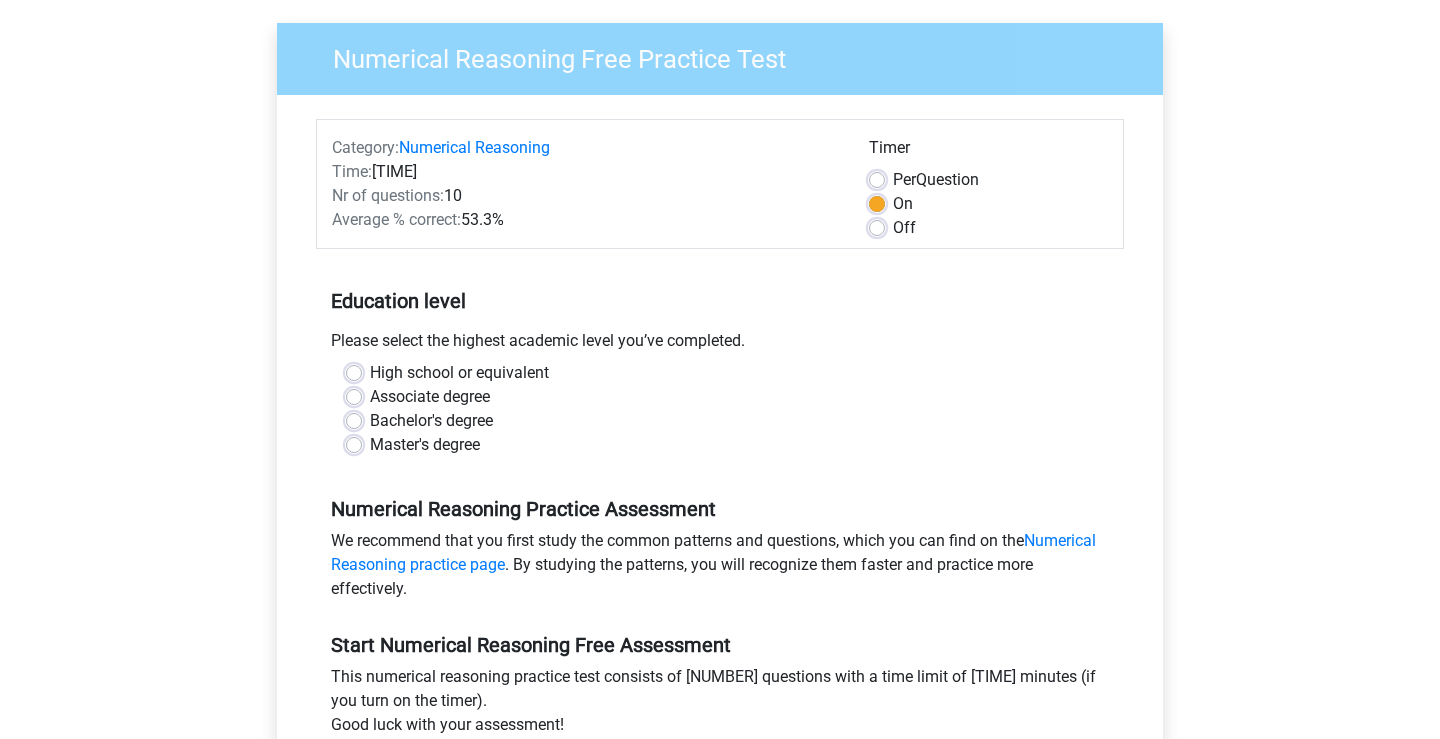 click on "Master's degree" at bounding box center [720, 445] 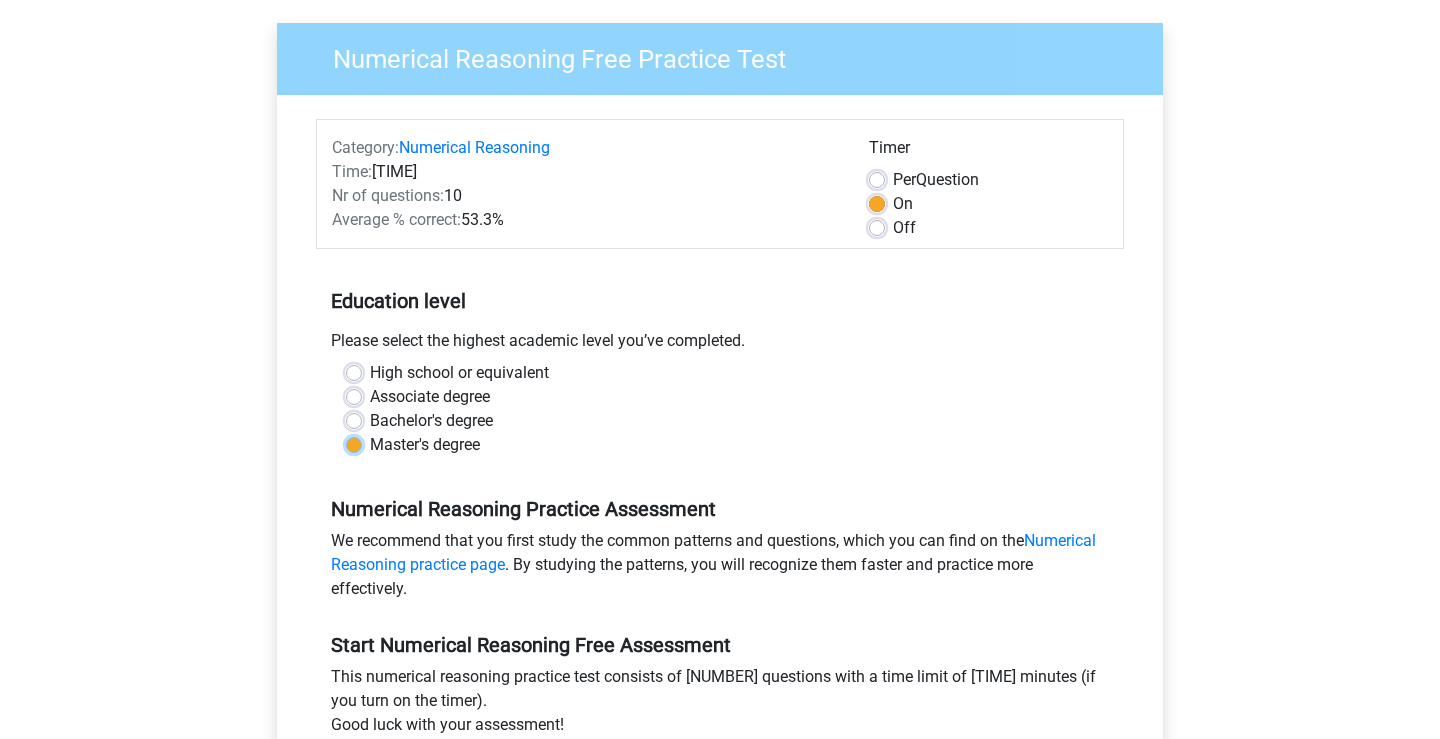 click on "Master's degree" at bounding box center [354, 443] 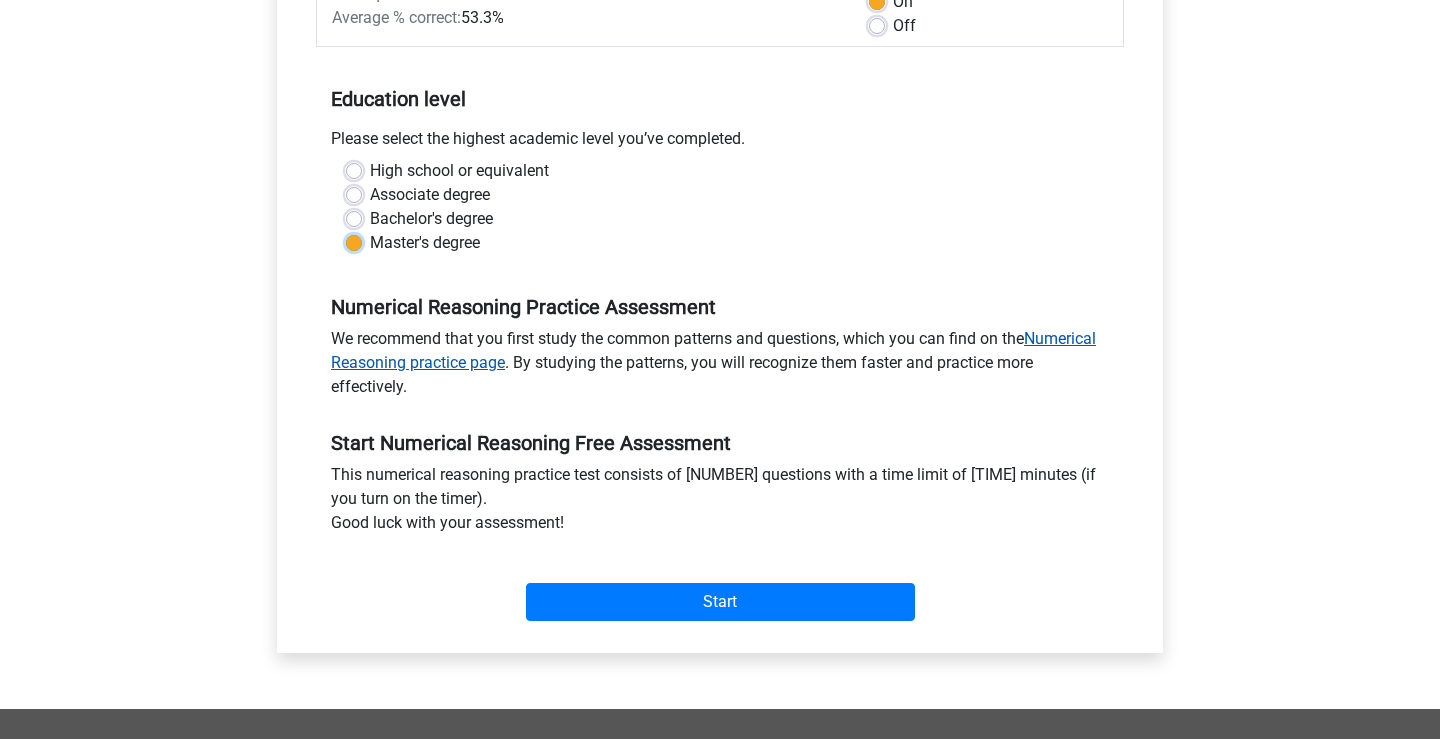 scroll, scrollTop: 345, scrollLeft: 0, axis: vertical 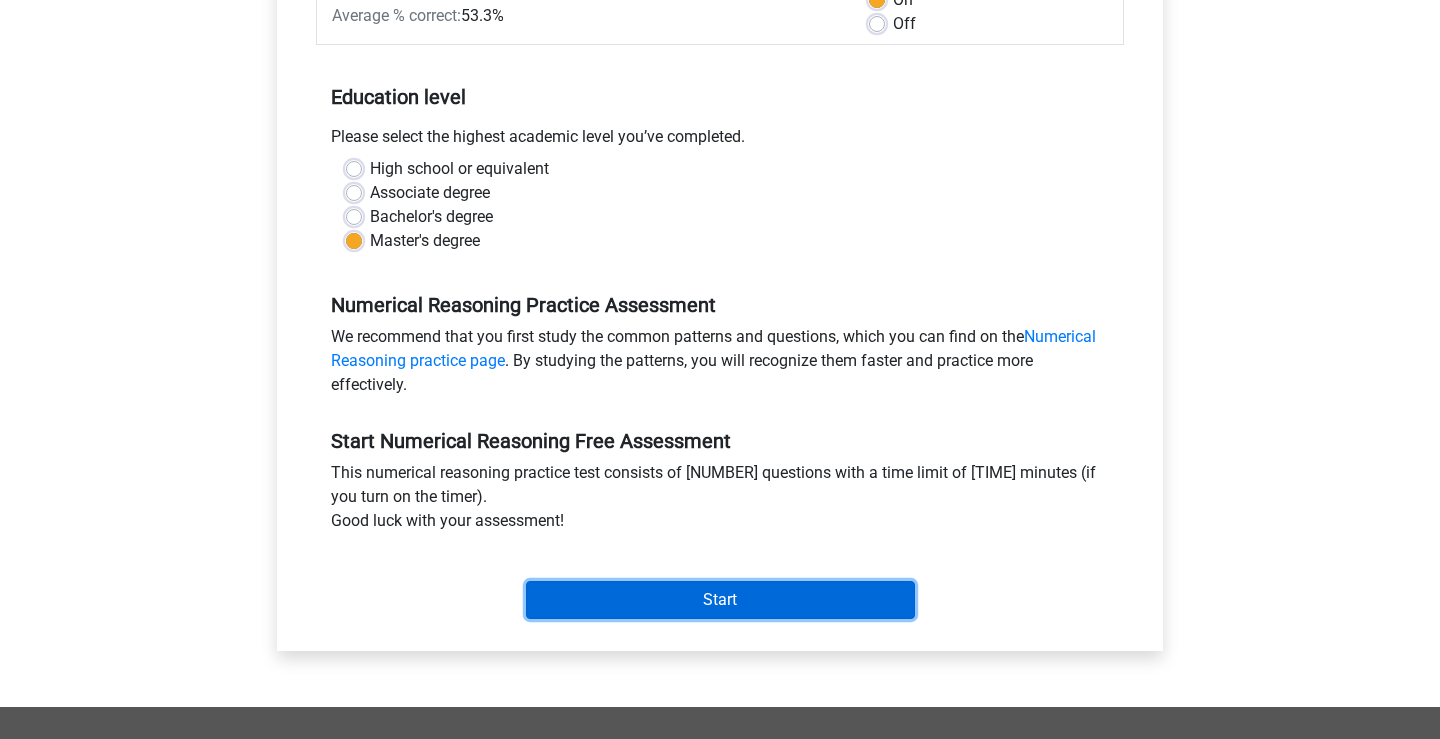 click on "Start" at bounding box center [720, 600] 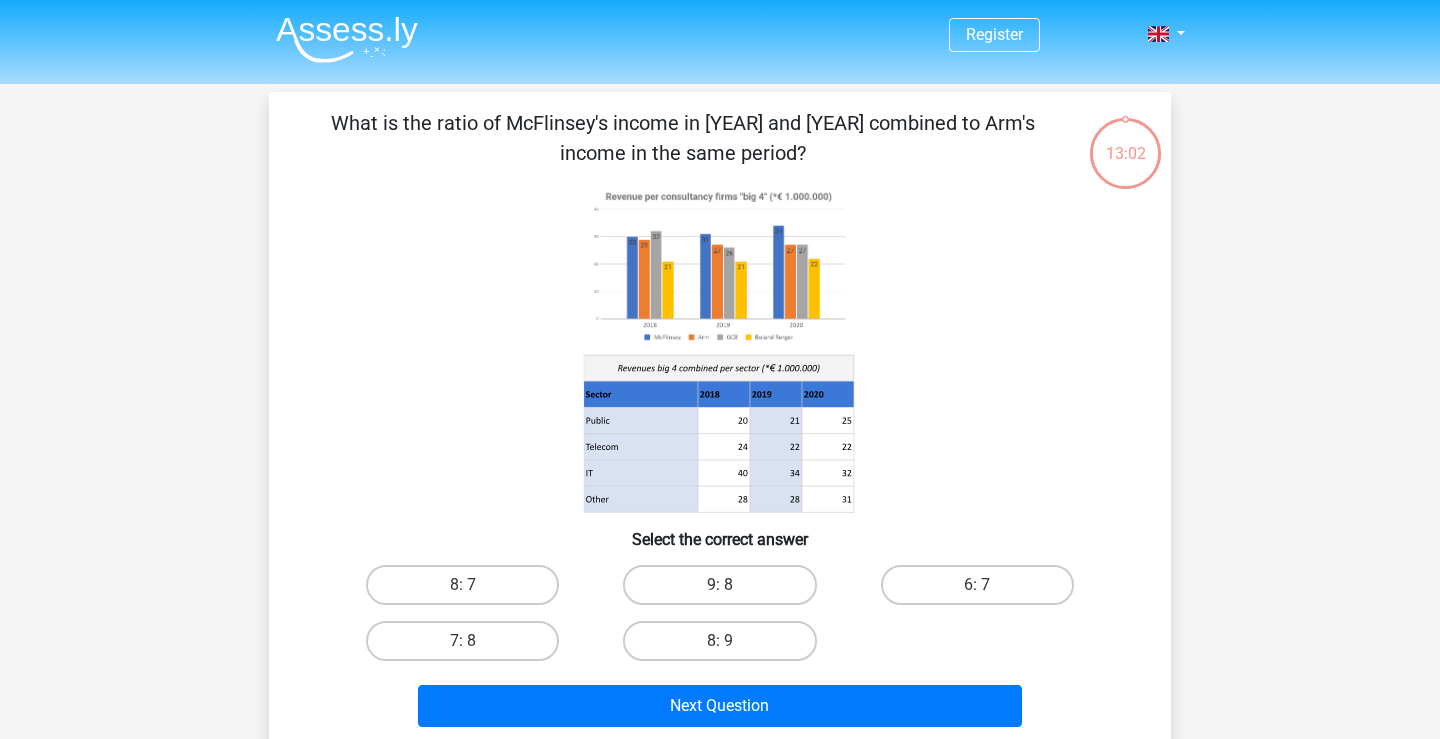 scroll, scrollTop: 1, scrollLeft: 0, axis: vertical 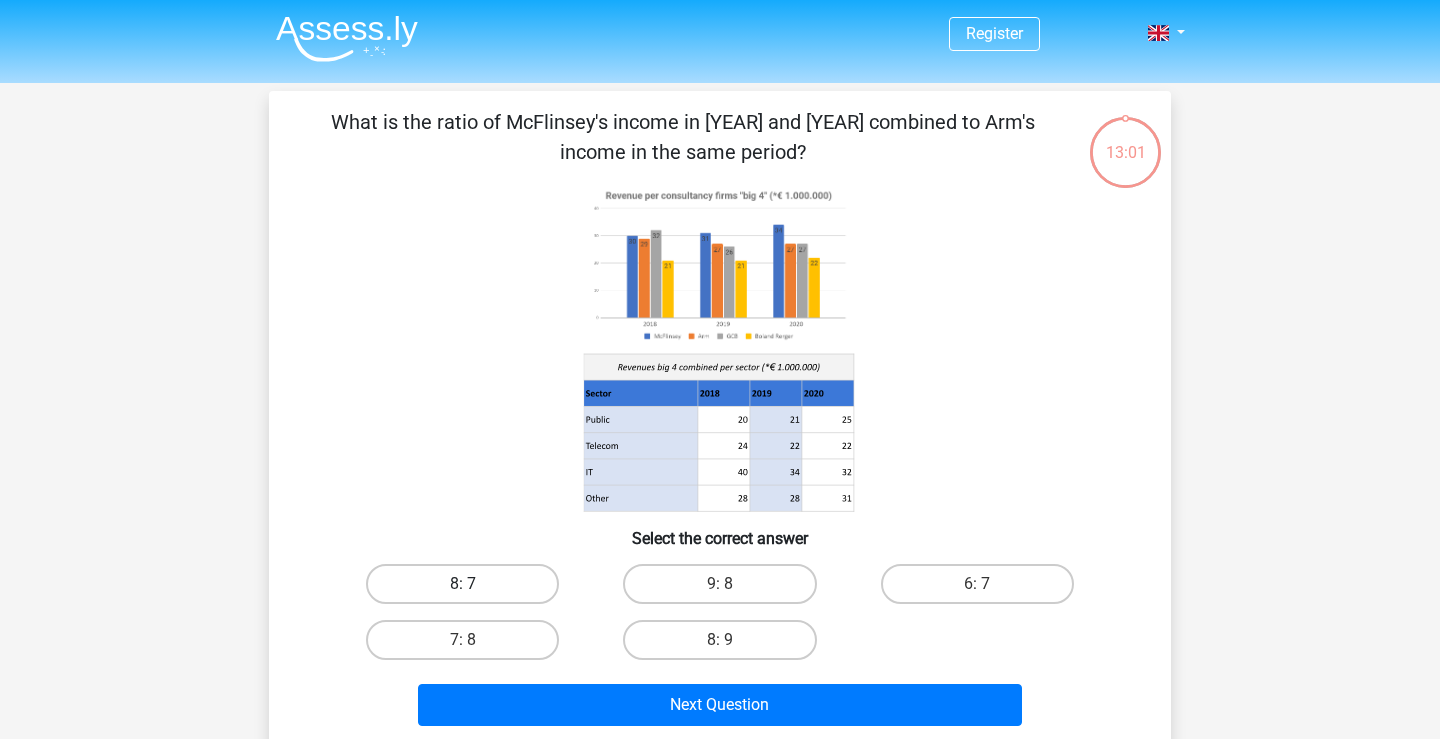 click on "8: 7" at bounding box center [462, 584] 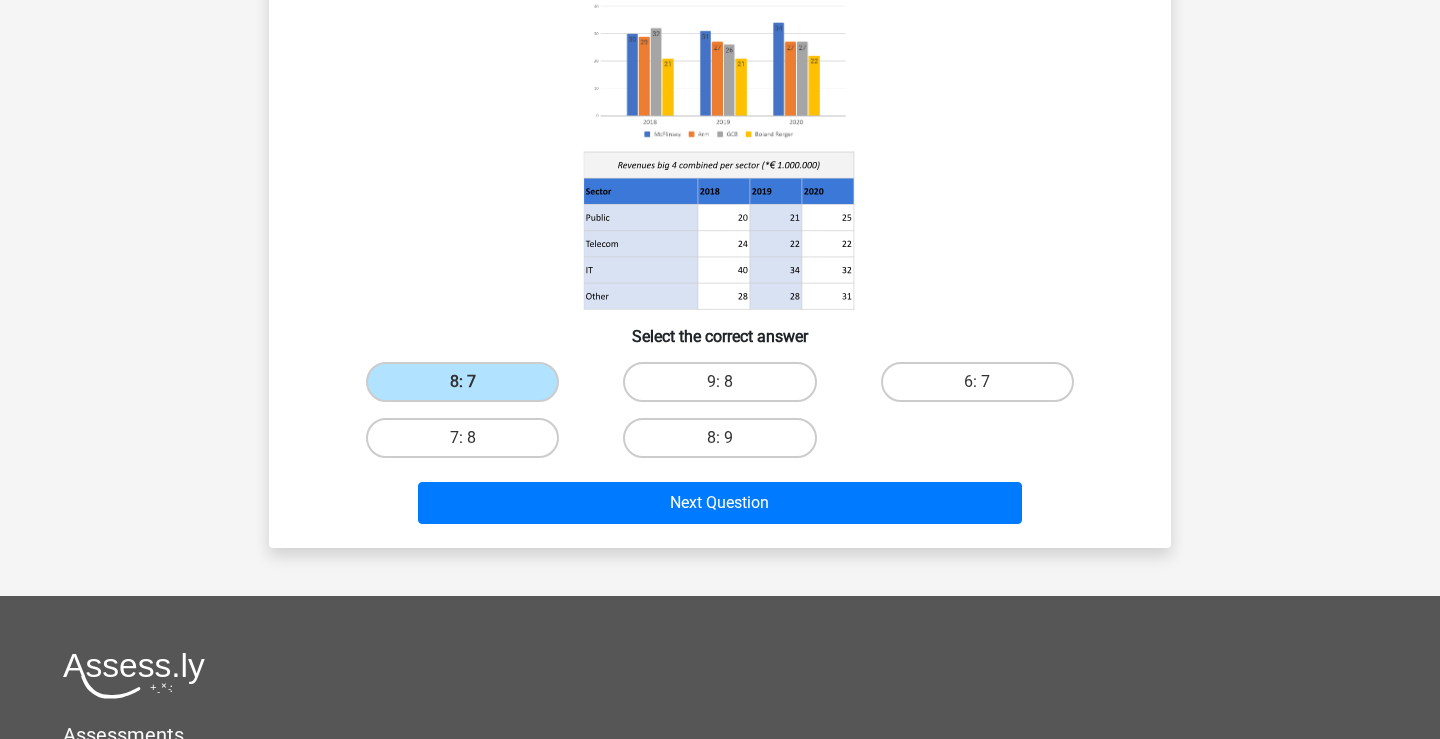 scroll, scrollTop: 199, scrollLeft: 0, axis: vertical 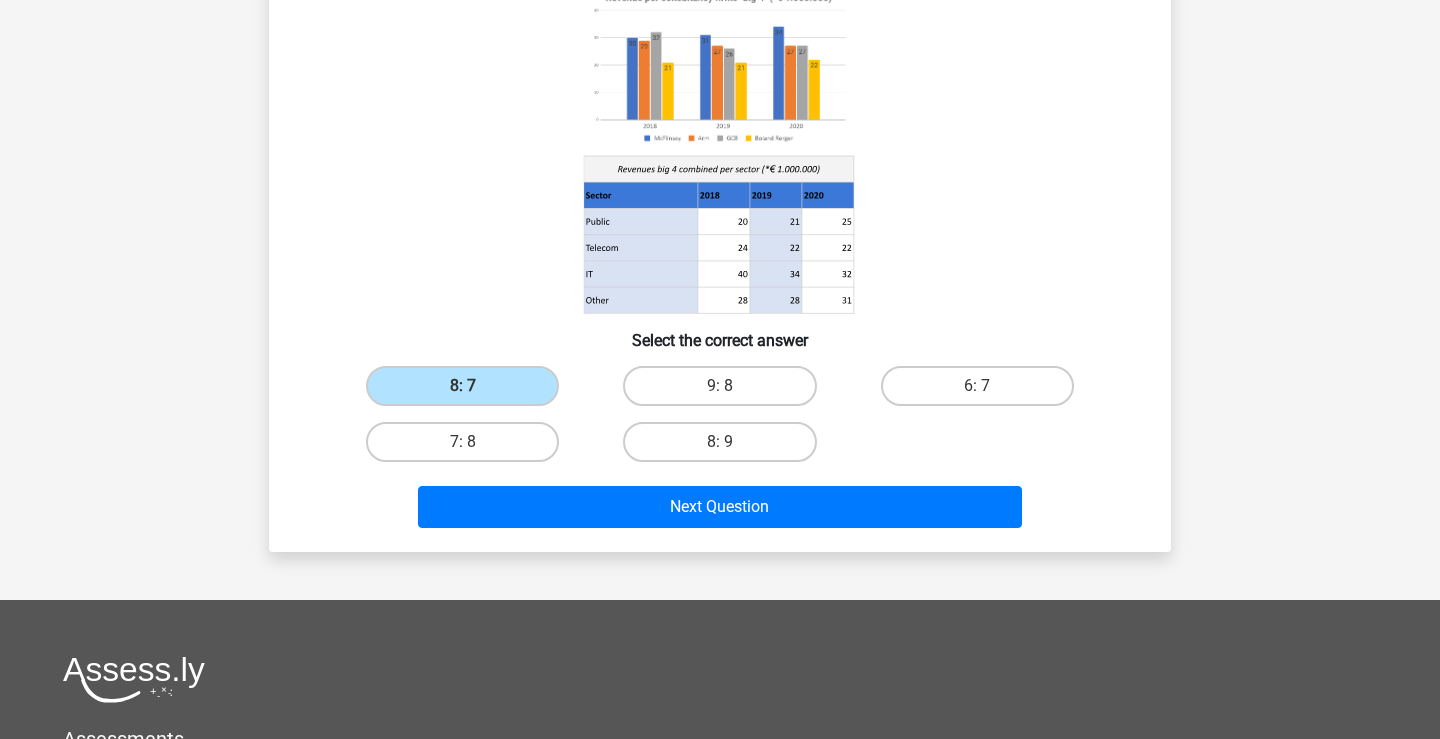 click on "Next Question" at bounding box center (720, 503) 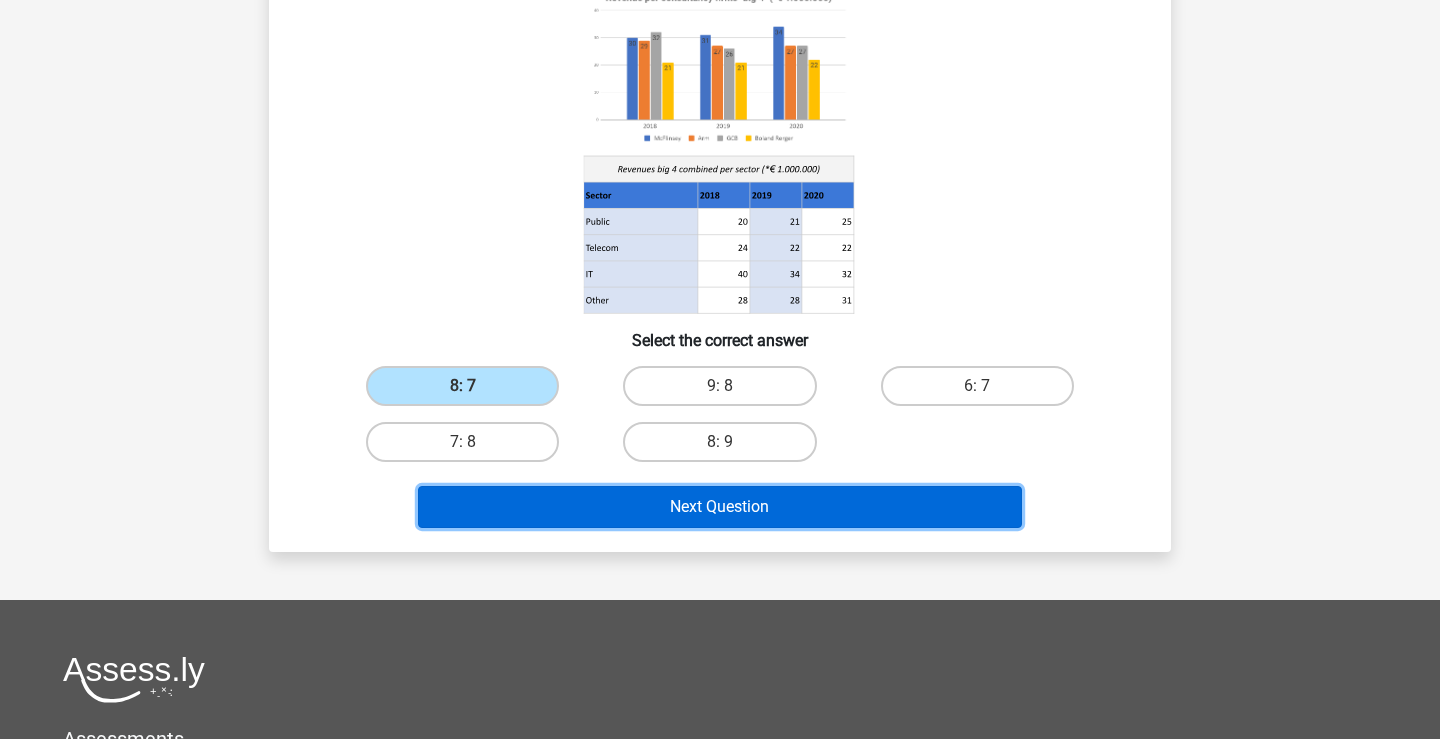 click on "Next Question" at bounding box center (720, 507) 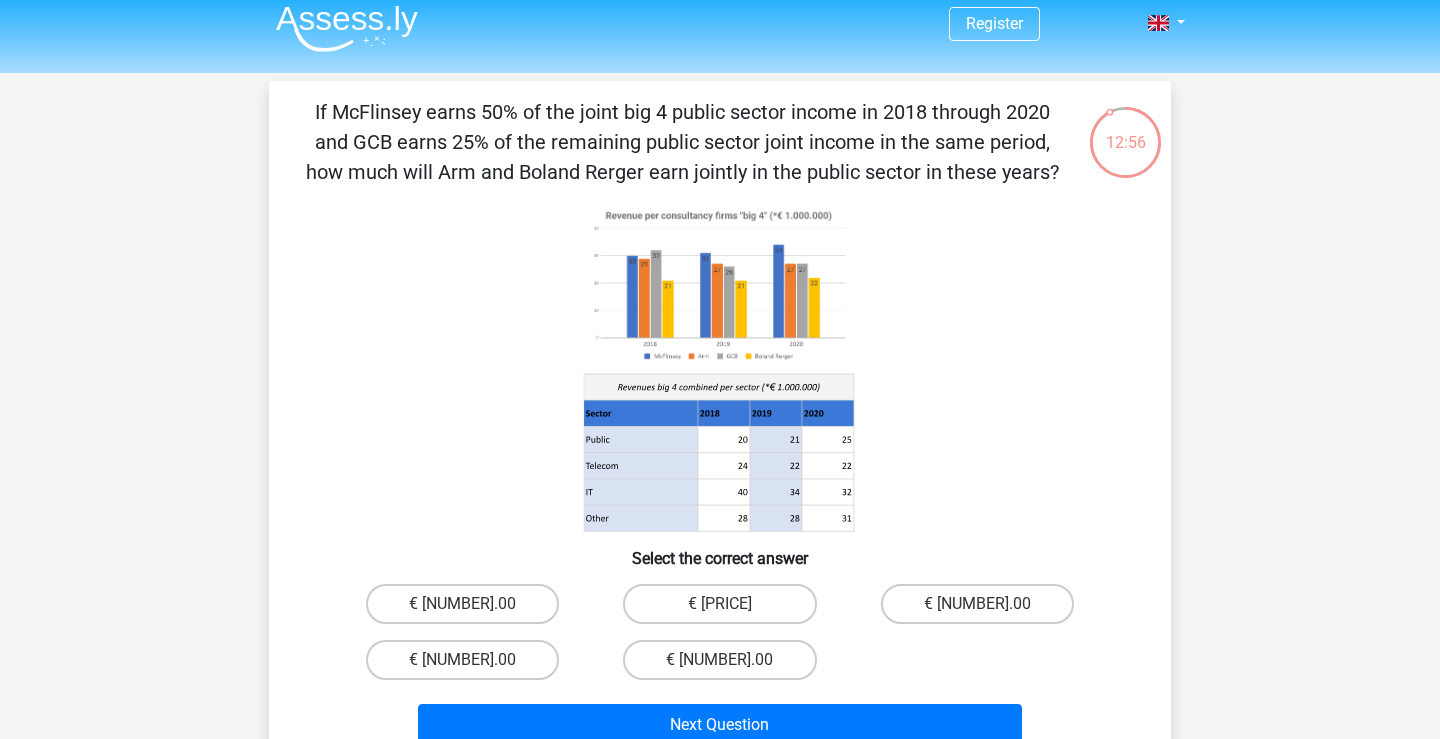 scroll, scrollTop: 13, scrollLeft: 0, axis: vertical 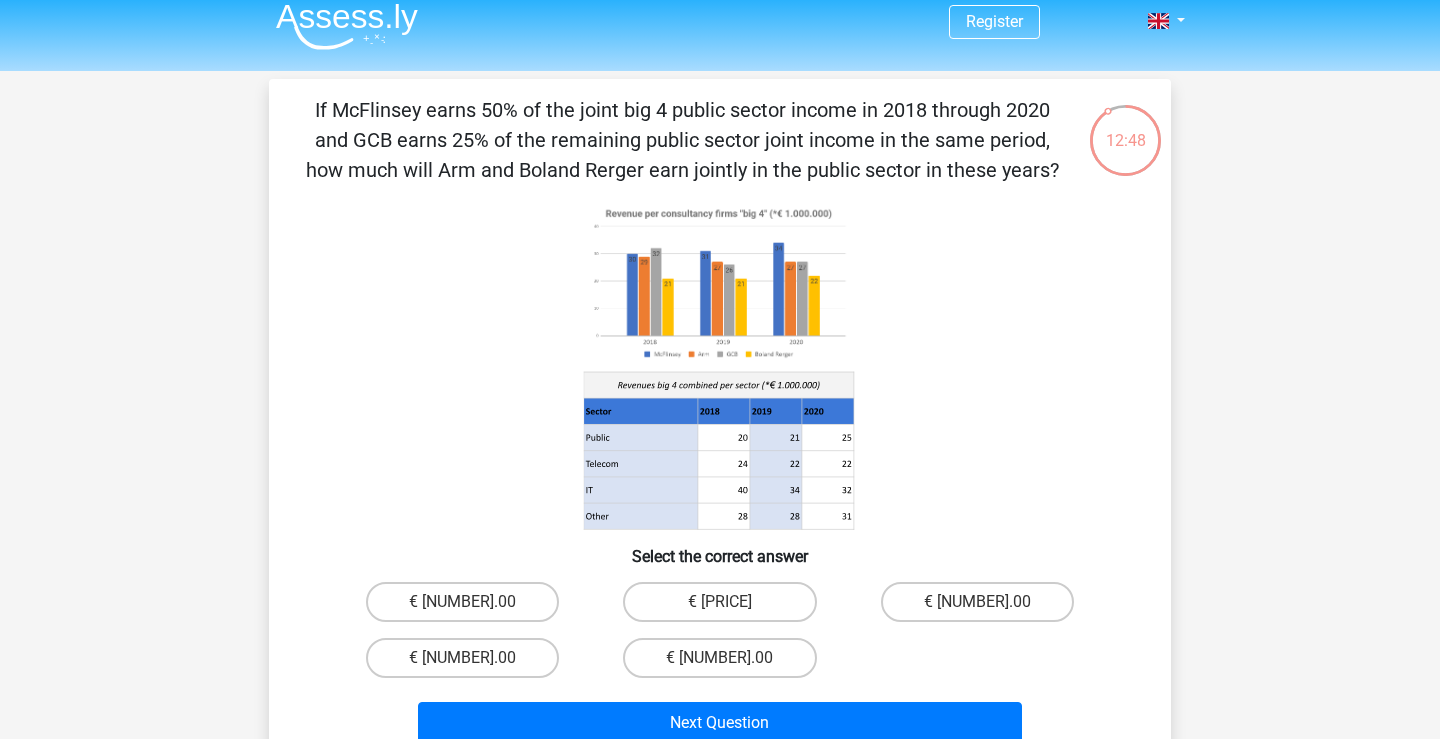 click at bounding box center (720, 366) 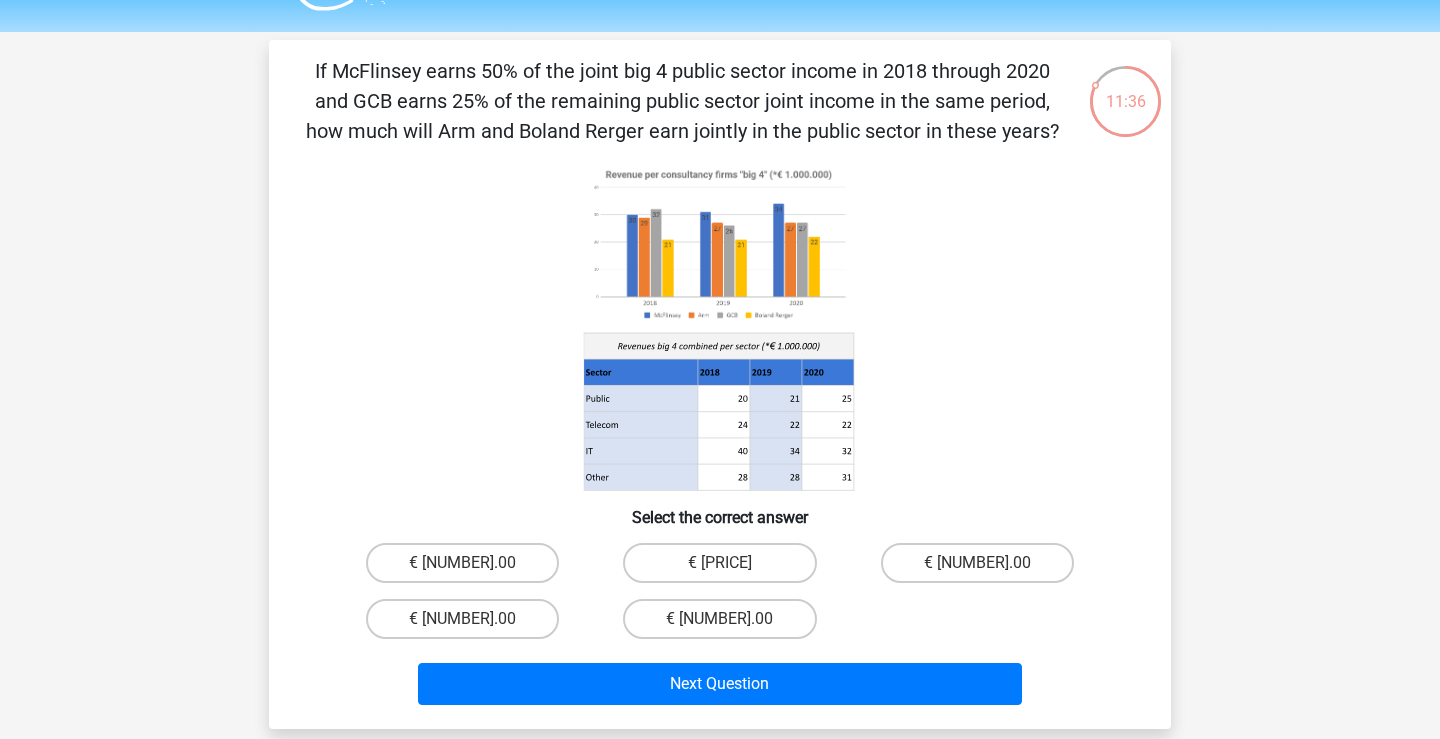 scroll, scrollTop: 55, scrollLeft: 0, axis: vertical 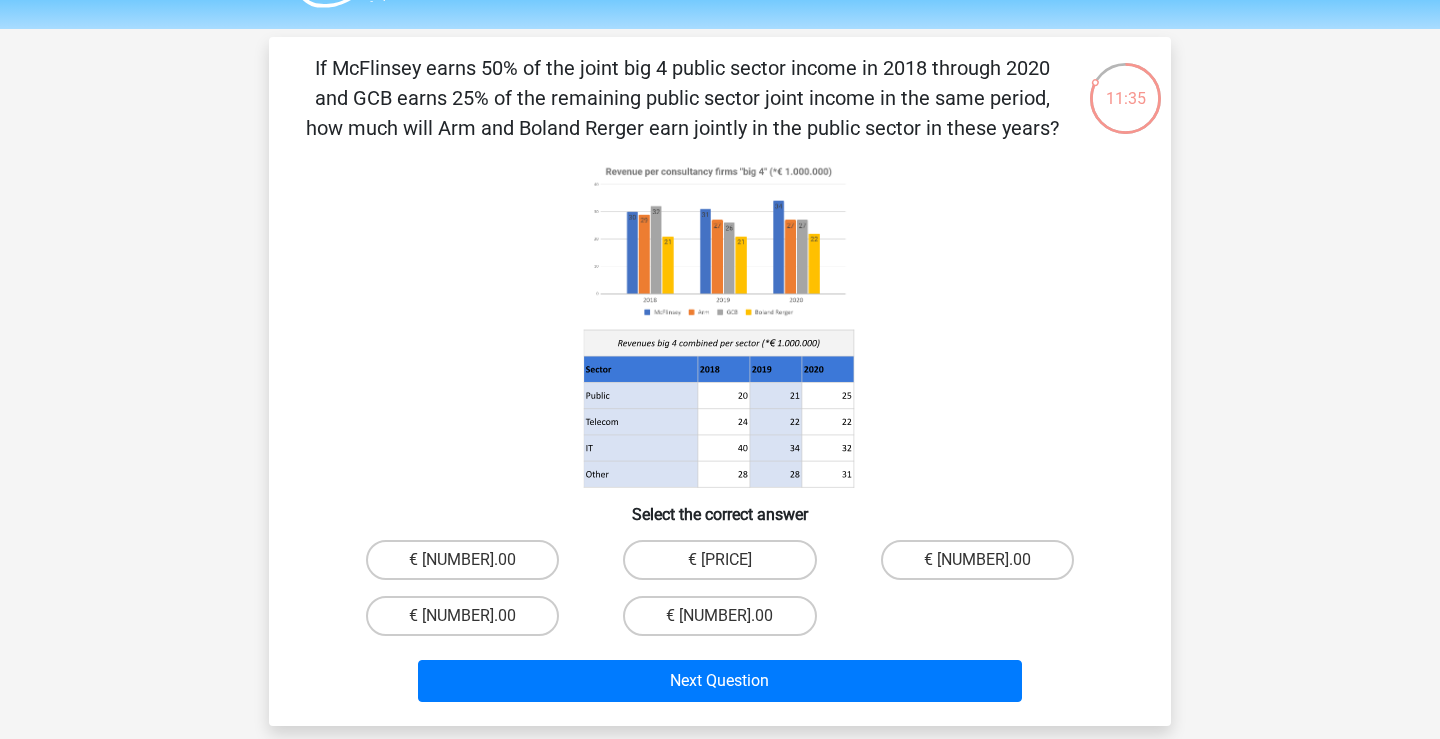 click on "€ [NUMBER].00" at bounding box center [977, 560] 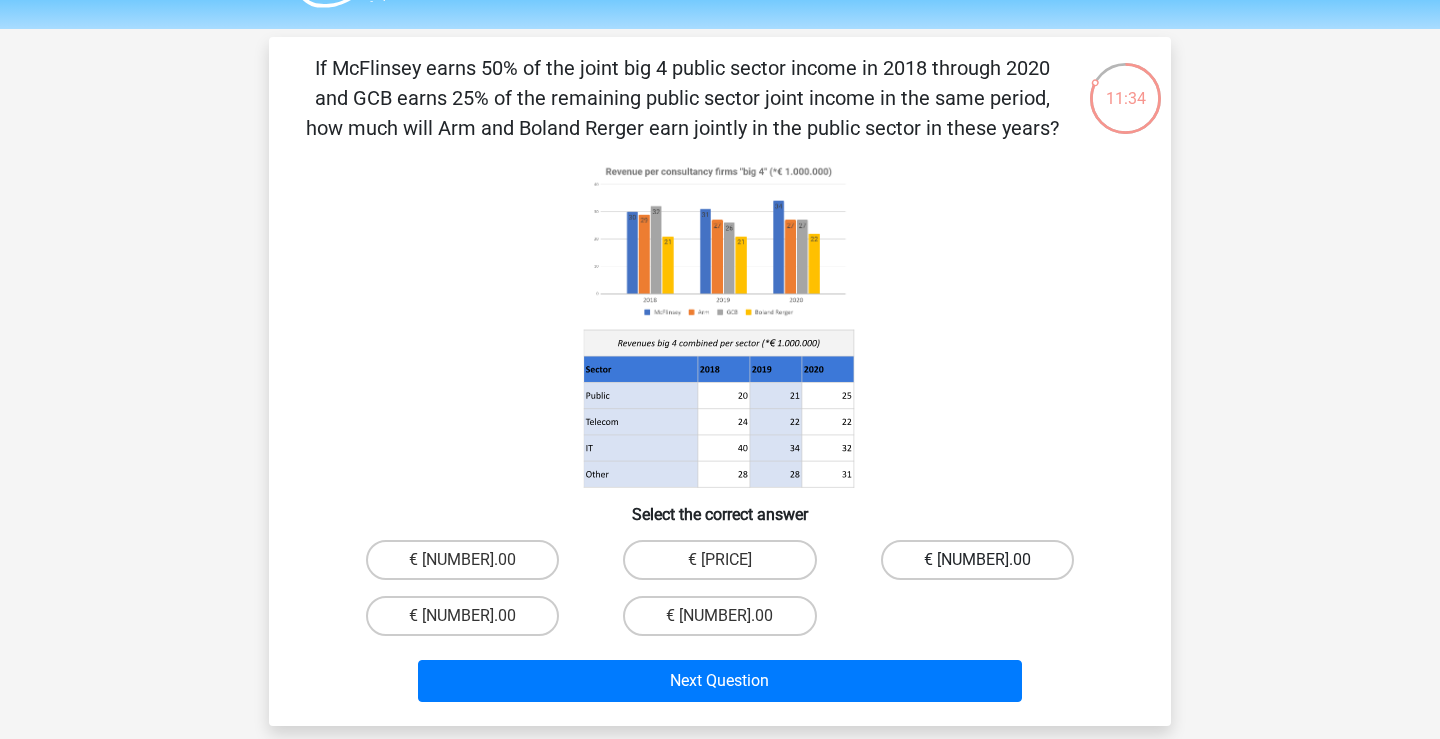 click on "€ [NUMBER].00" at bounding box center [977, 560] 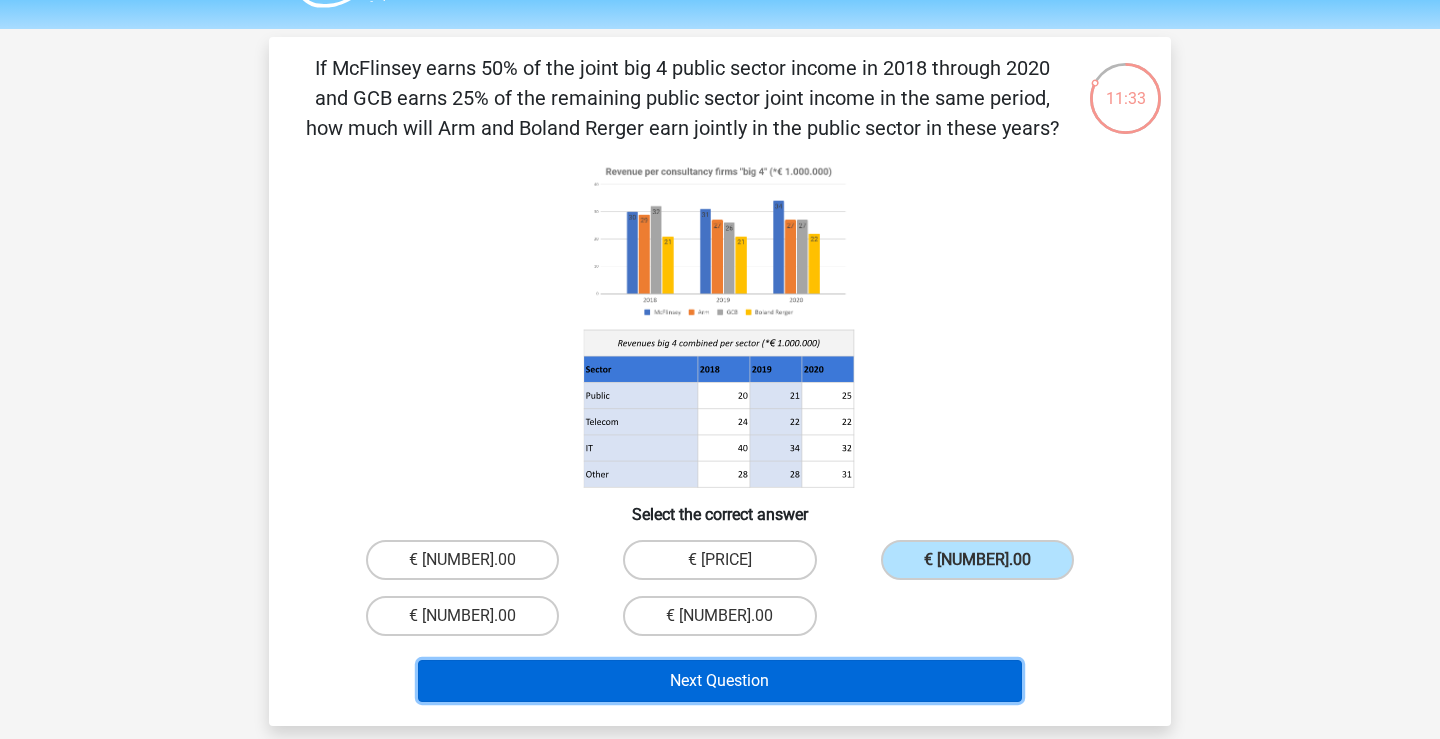 click on "Next Question" at bounding box center [720, 681] 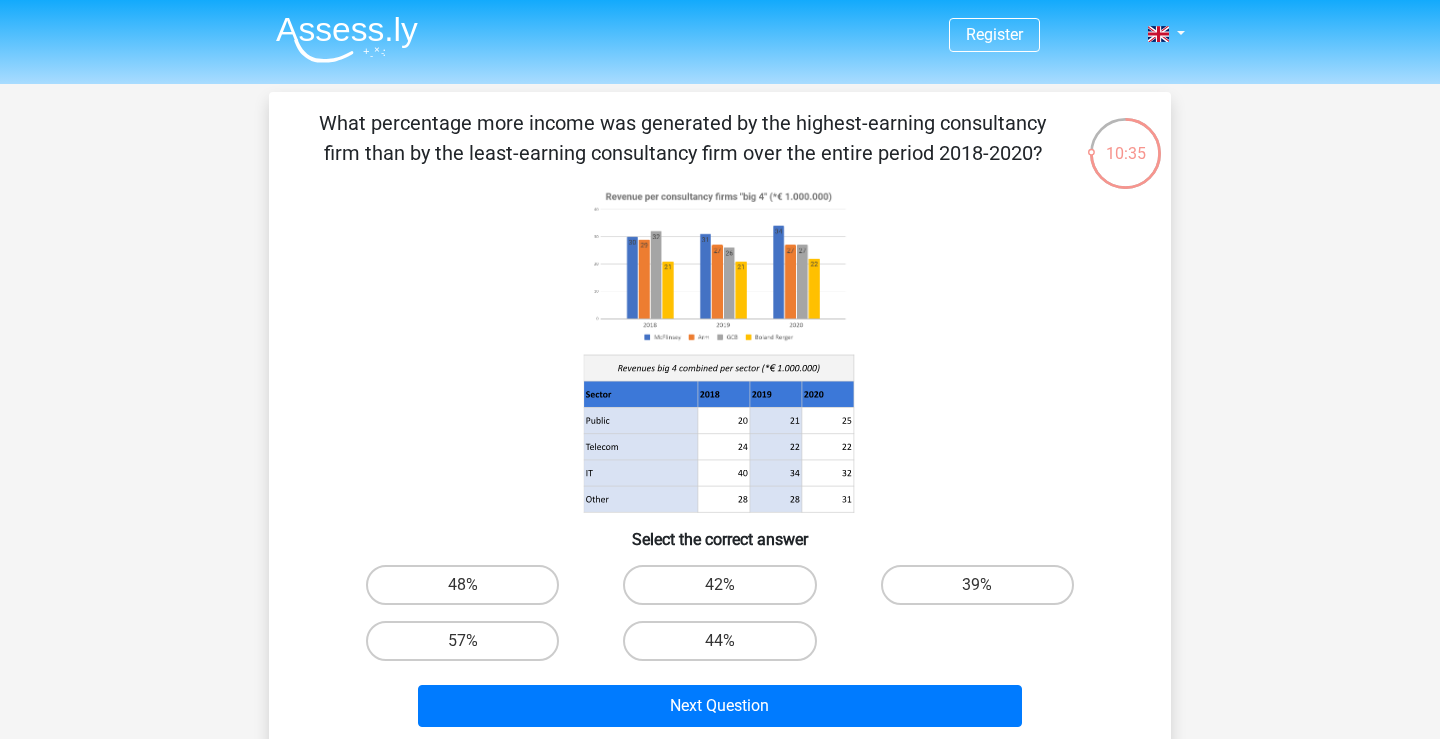 scroll, scrollTop: 1, scrollLeft: 0, axis: vertical 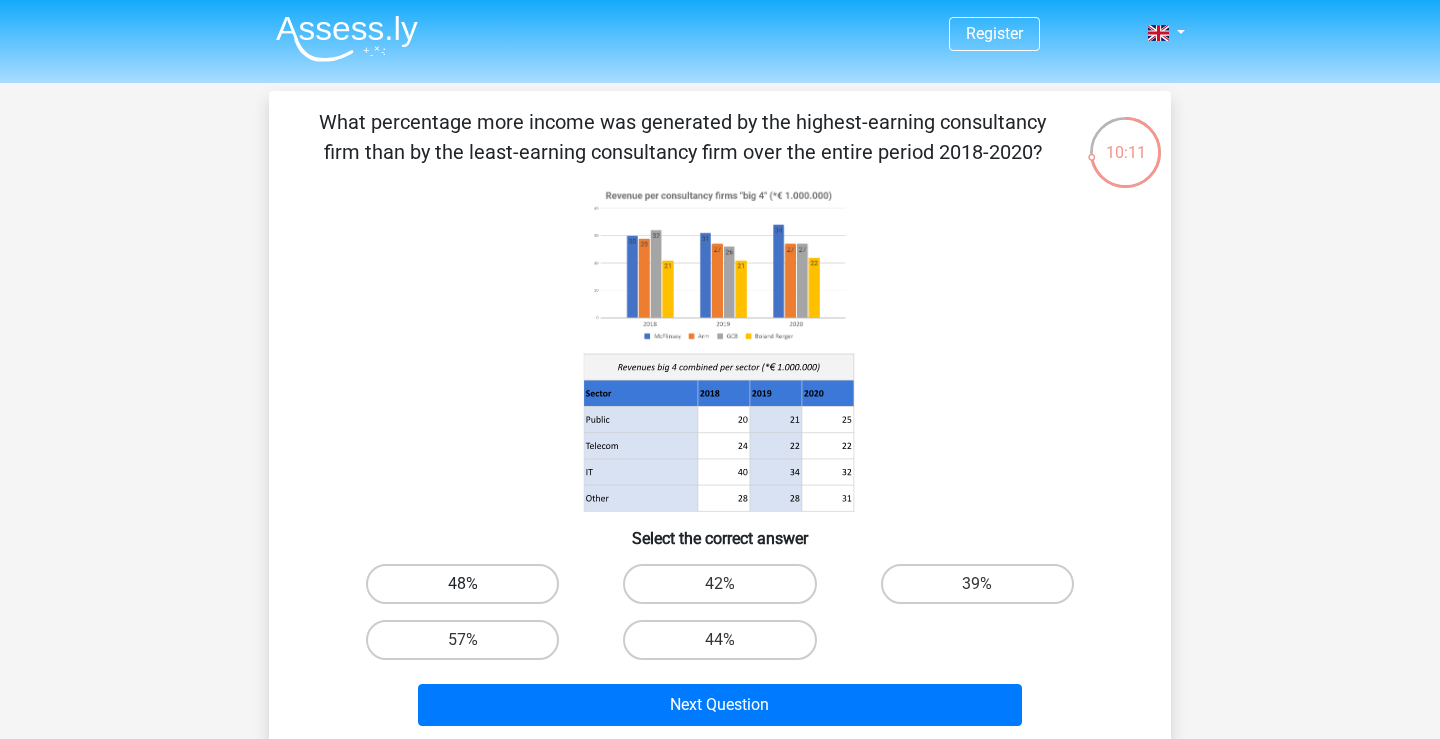 click on "48%" at bounding box center [462, 584] 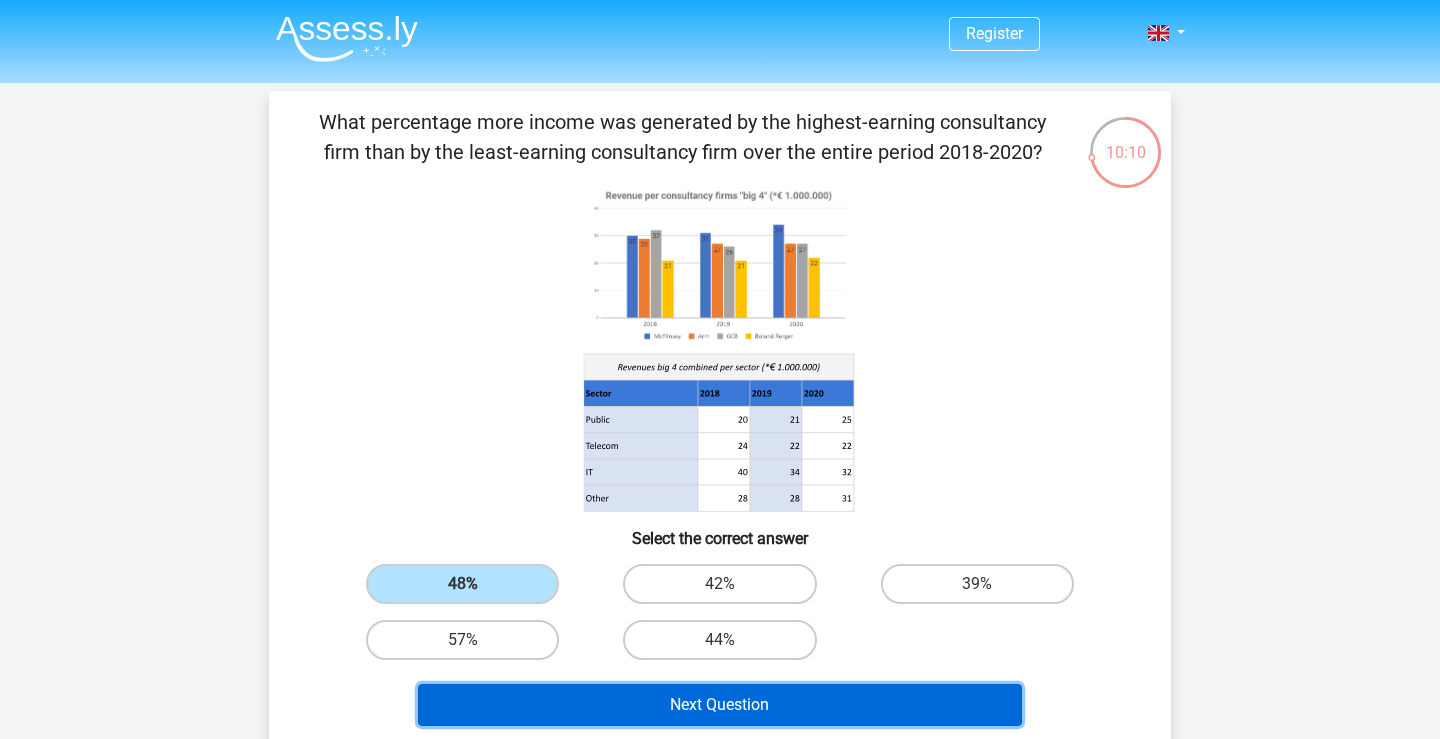 click on "Next Question" at bounding box center [720, 705] 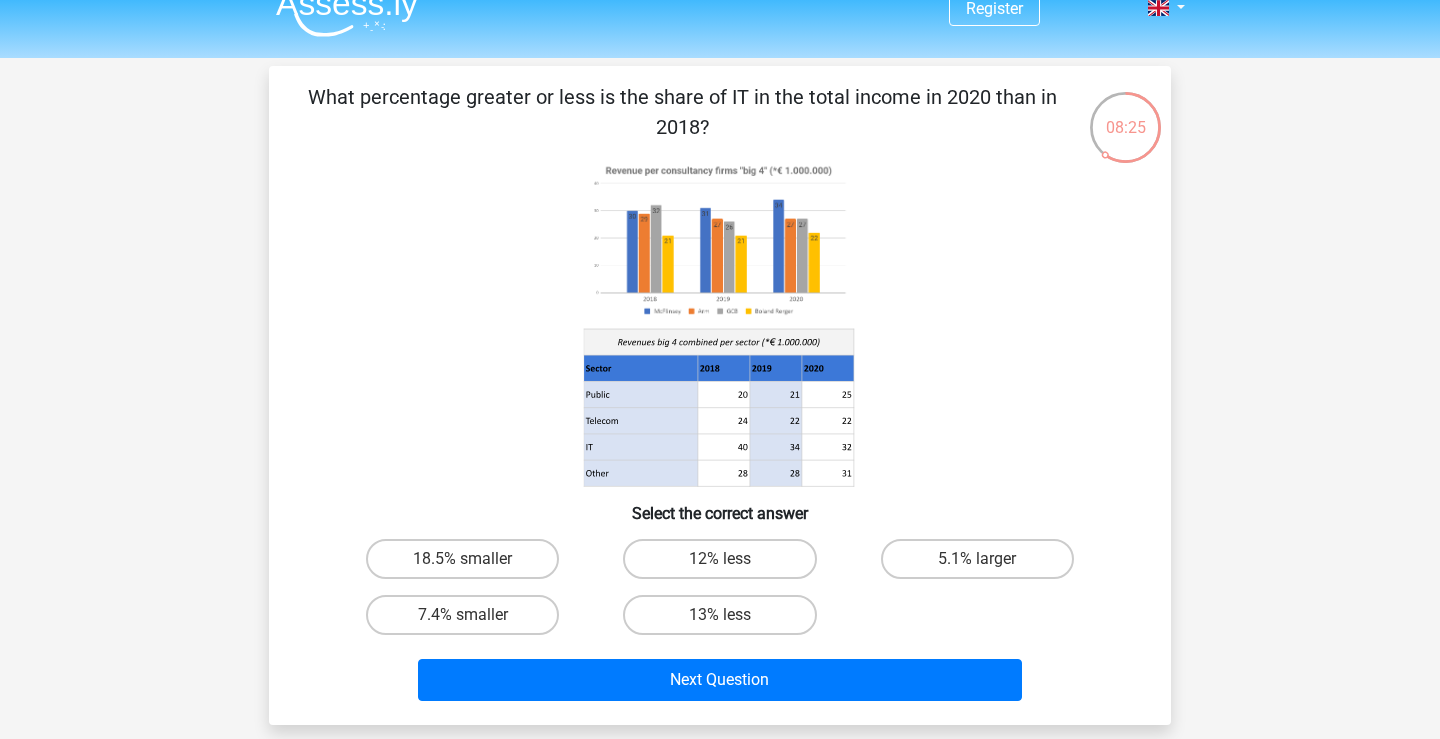 scroll, scrollTop: 27, scrollLeft: 0, axis: vertical 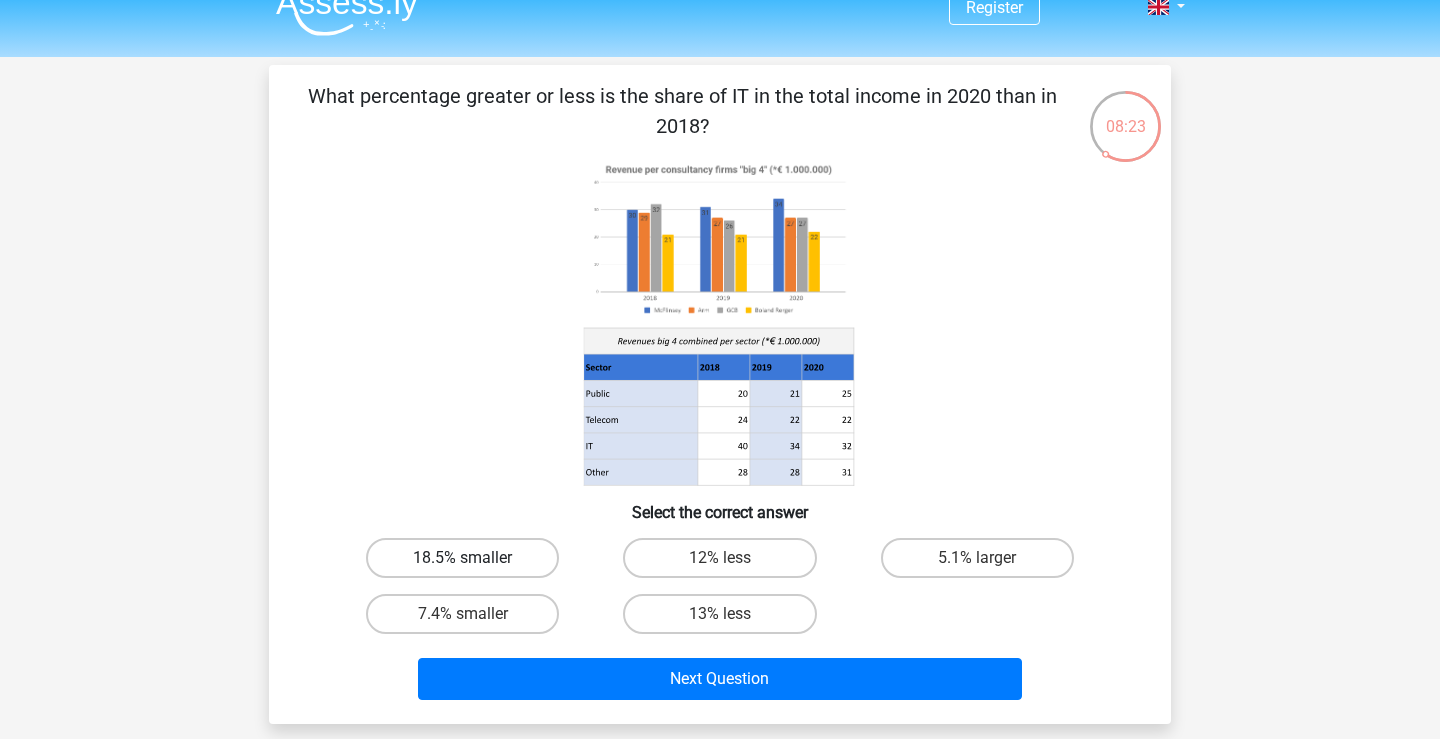 click on "18.5% smaller" at bounding box center (462, 558) 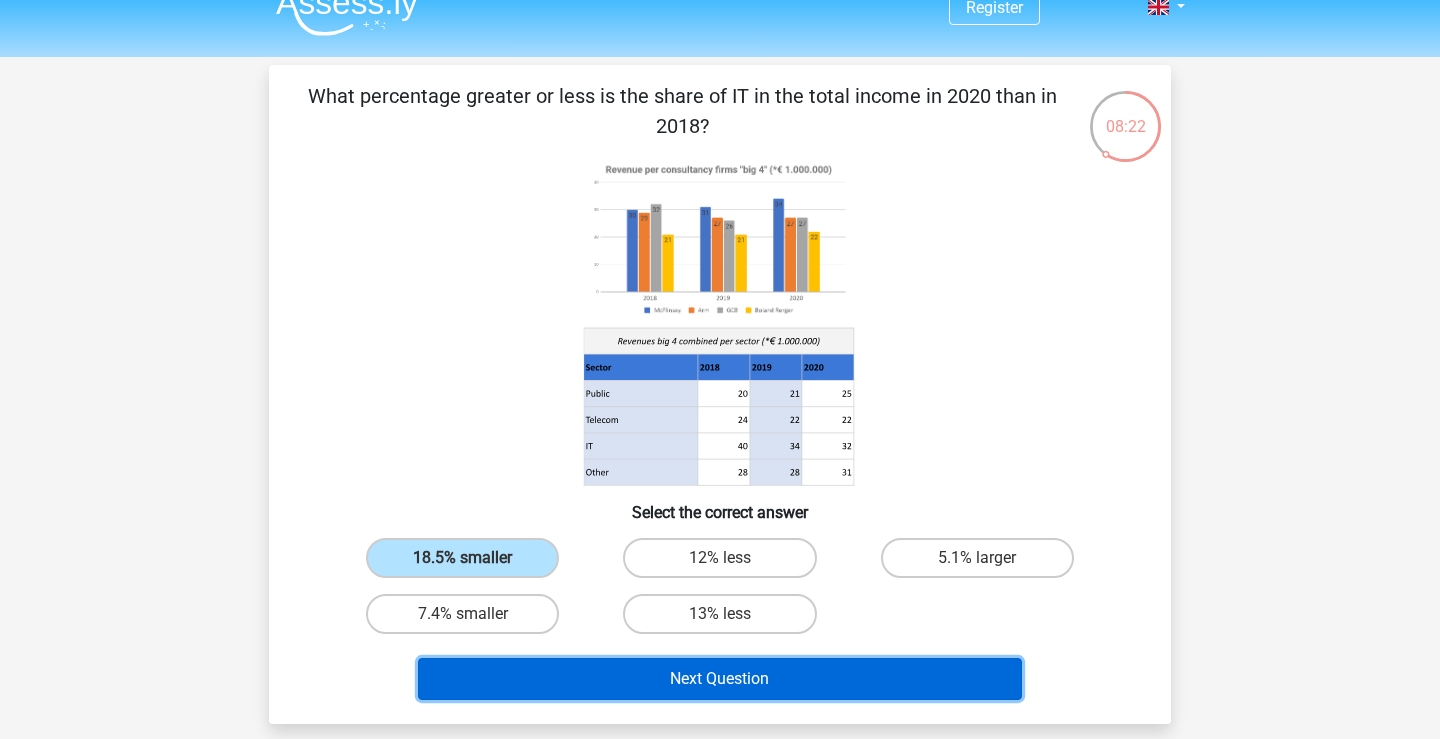 click on "Next Question" at bounding box center [720, 679] 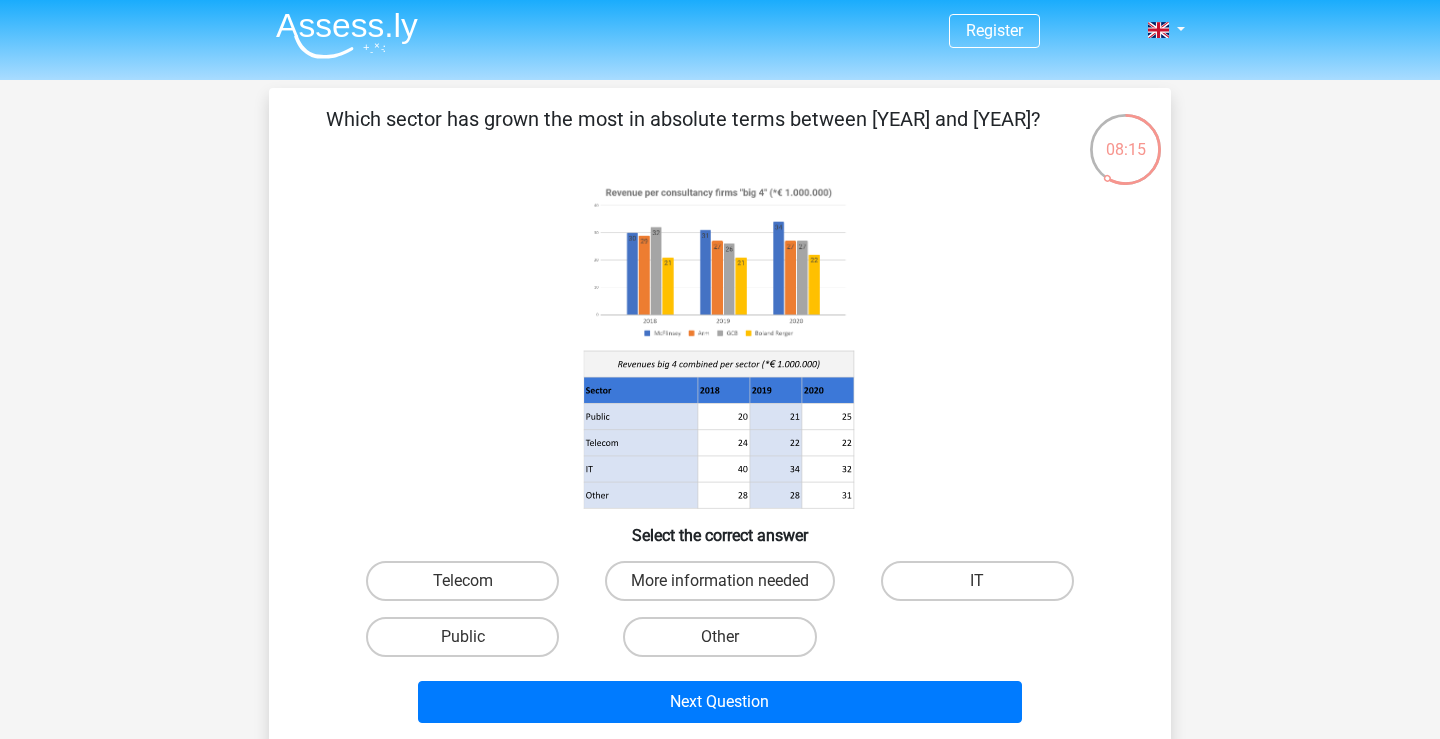scroll, scrollTop: 5, scrollLeft: 0, axis: vertical 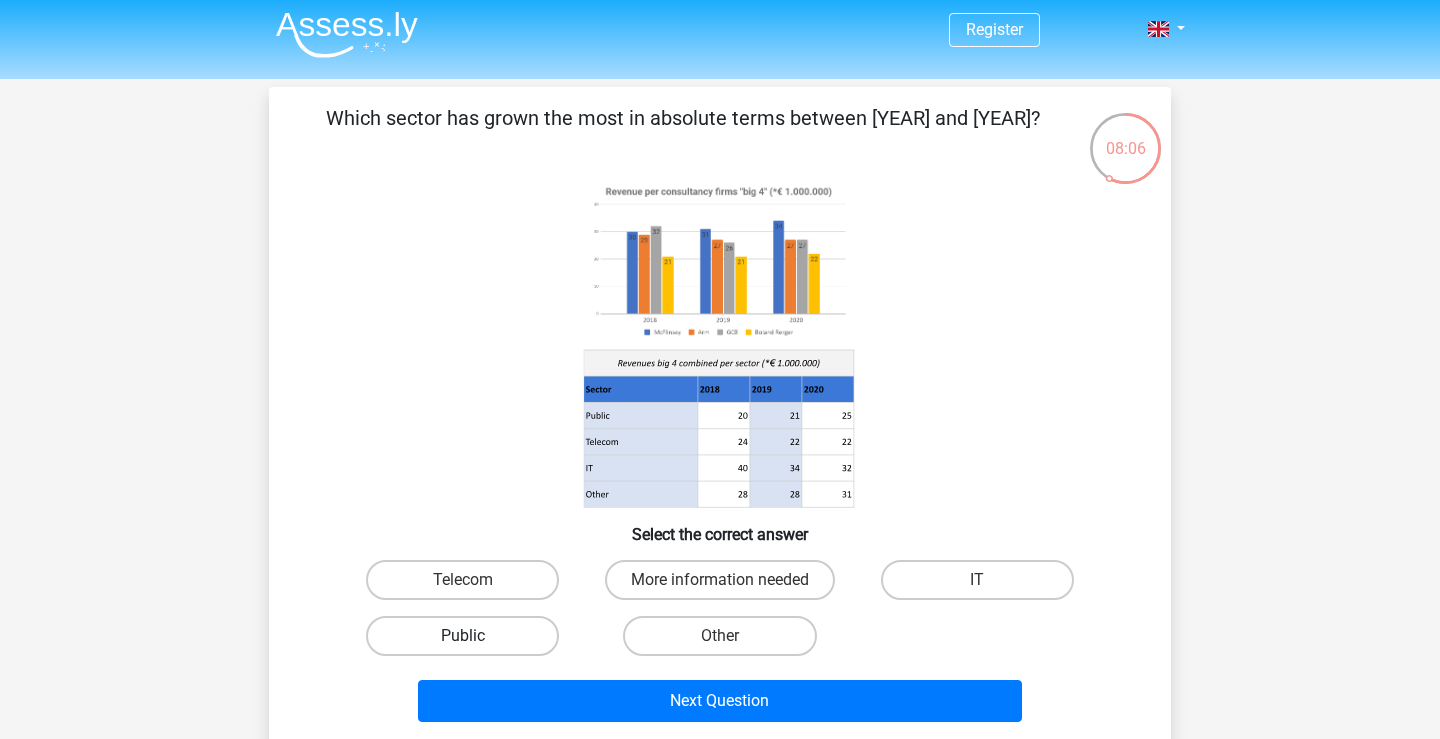 click on "Public" at bounding box center (462, 636) 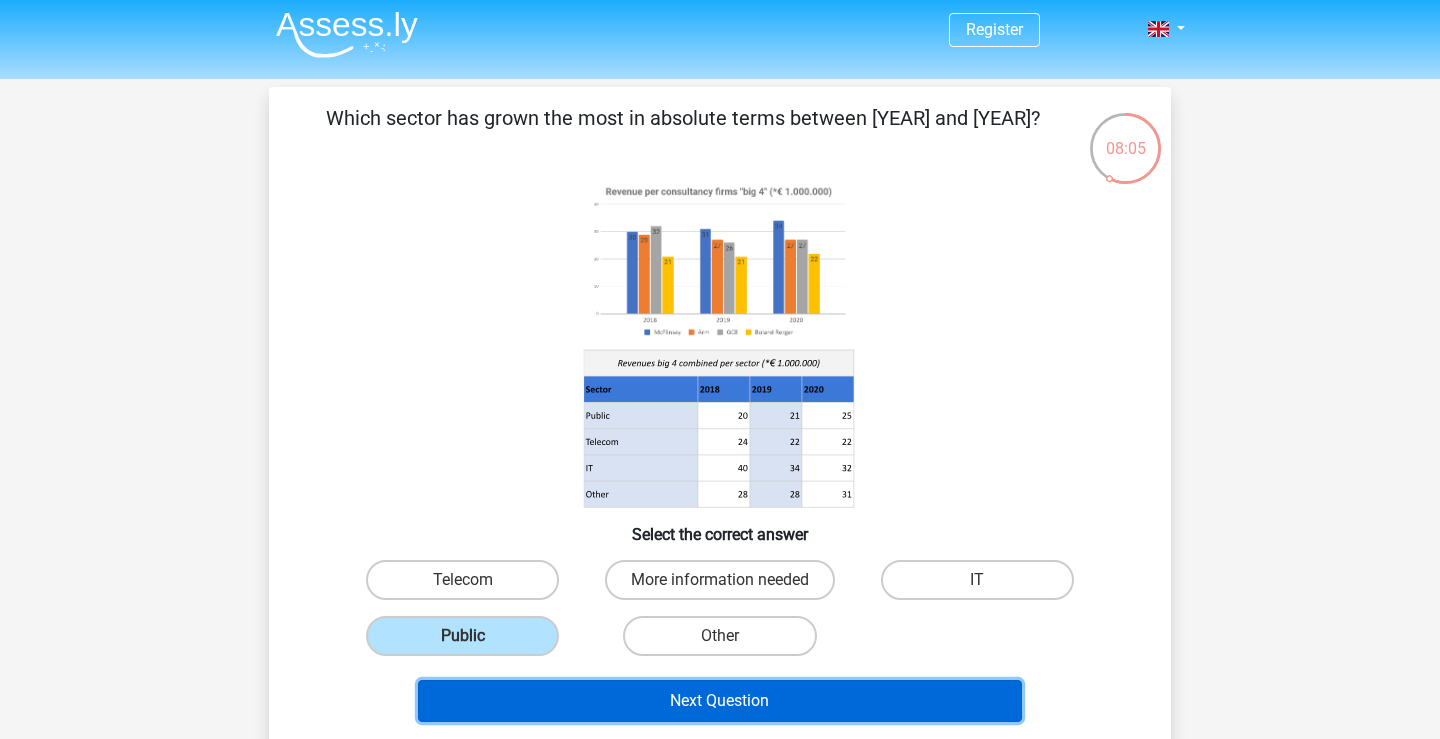 click on "Next Question" at bounding box center (720, 701) 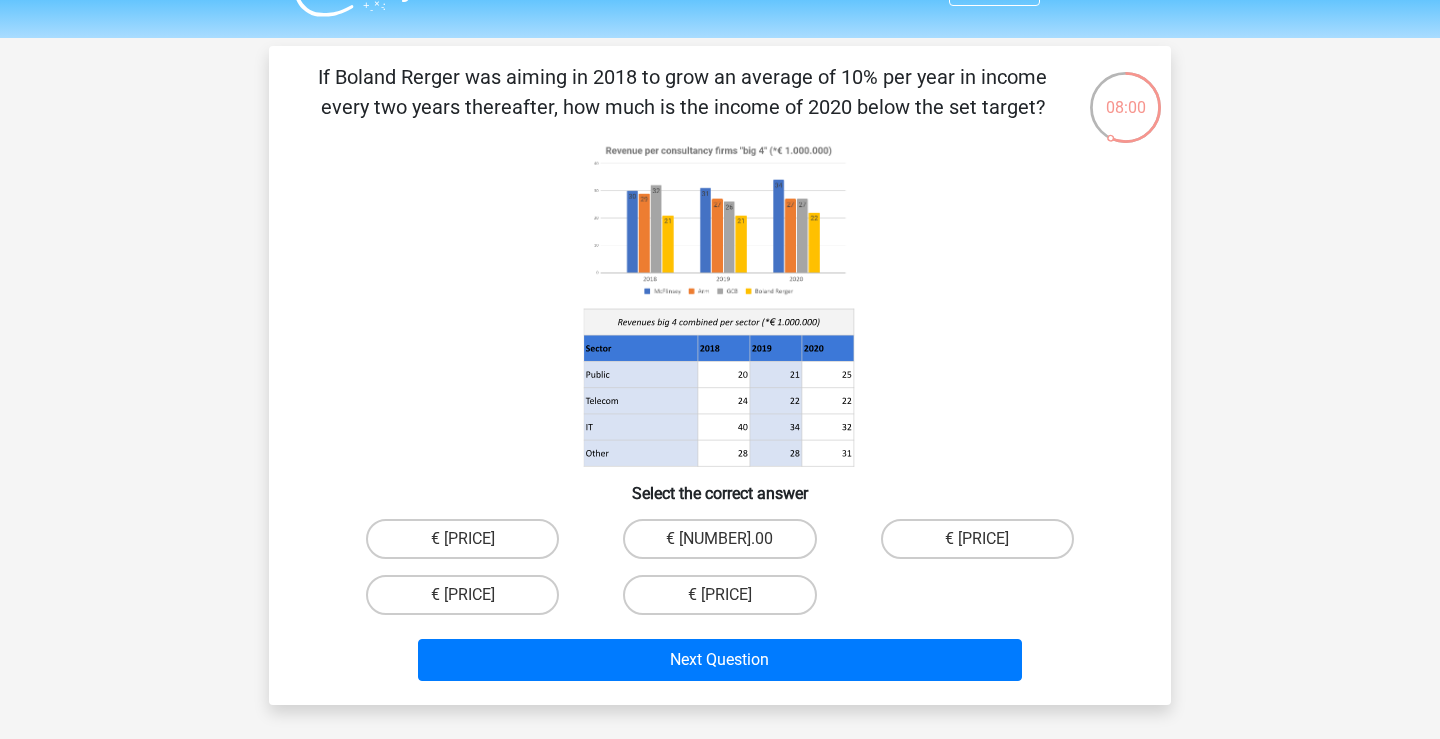 scroll, scrollTop: 41, scrollLeft: 0, axis: vertical 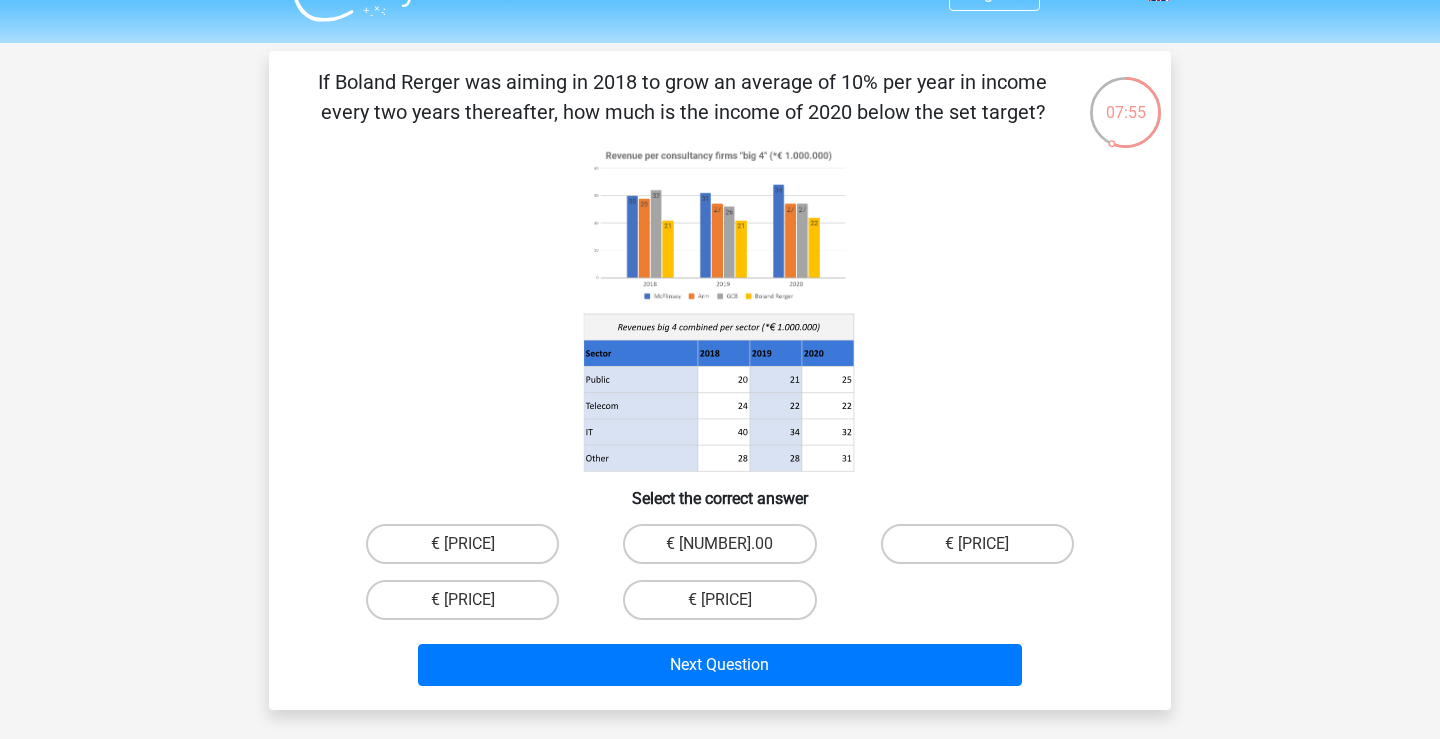 click at bounding box center (720, 308) 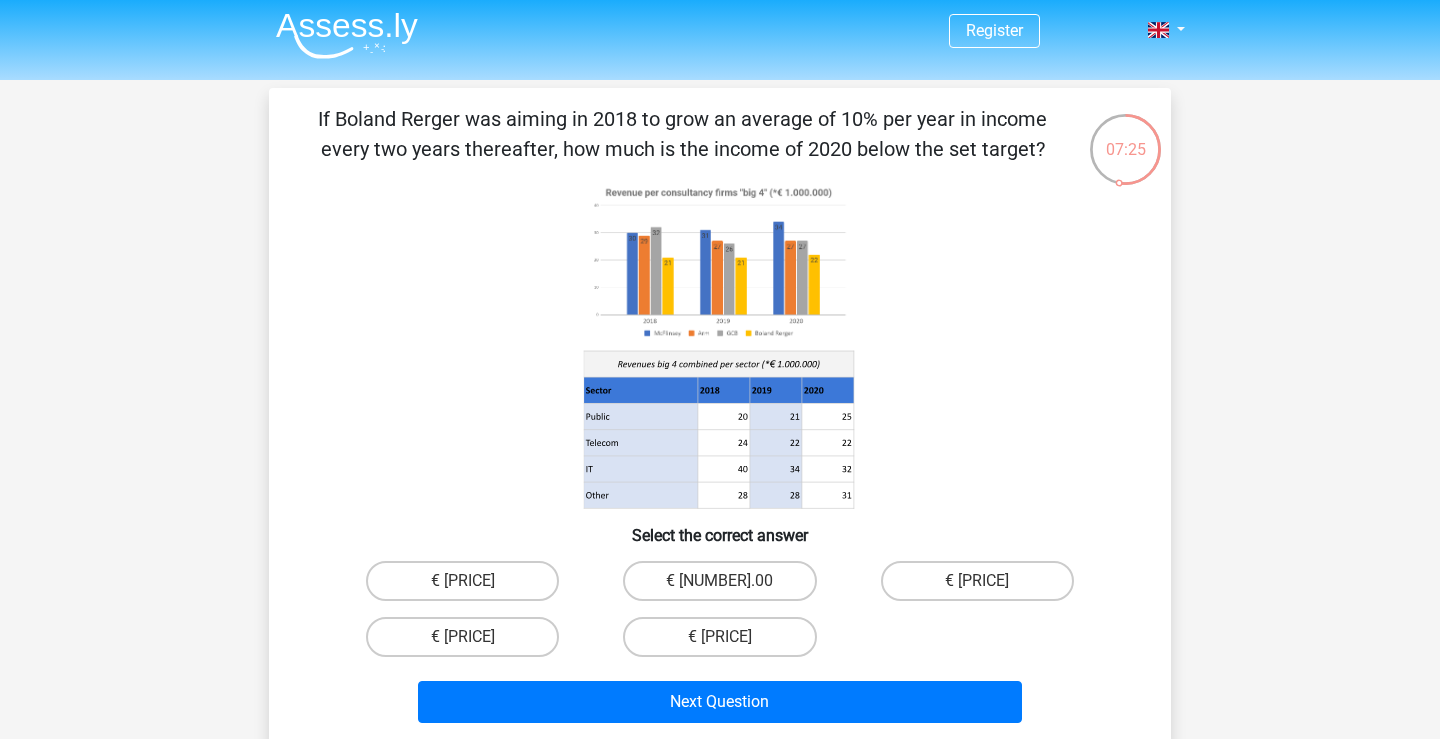scroll, scrollTop: 6, scrollLeft: 0, axis: vertical 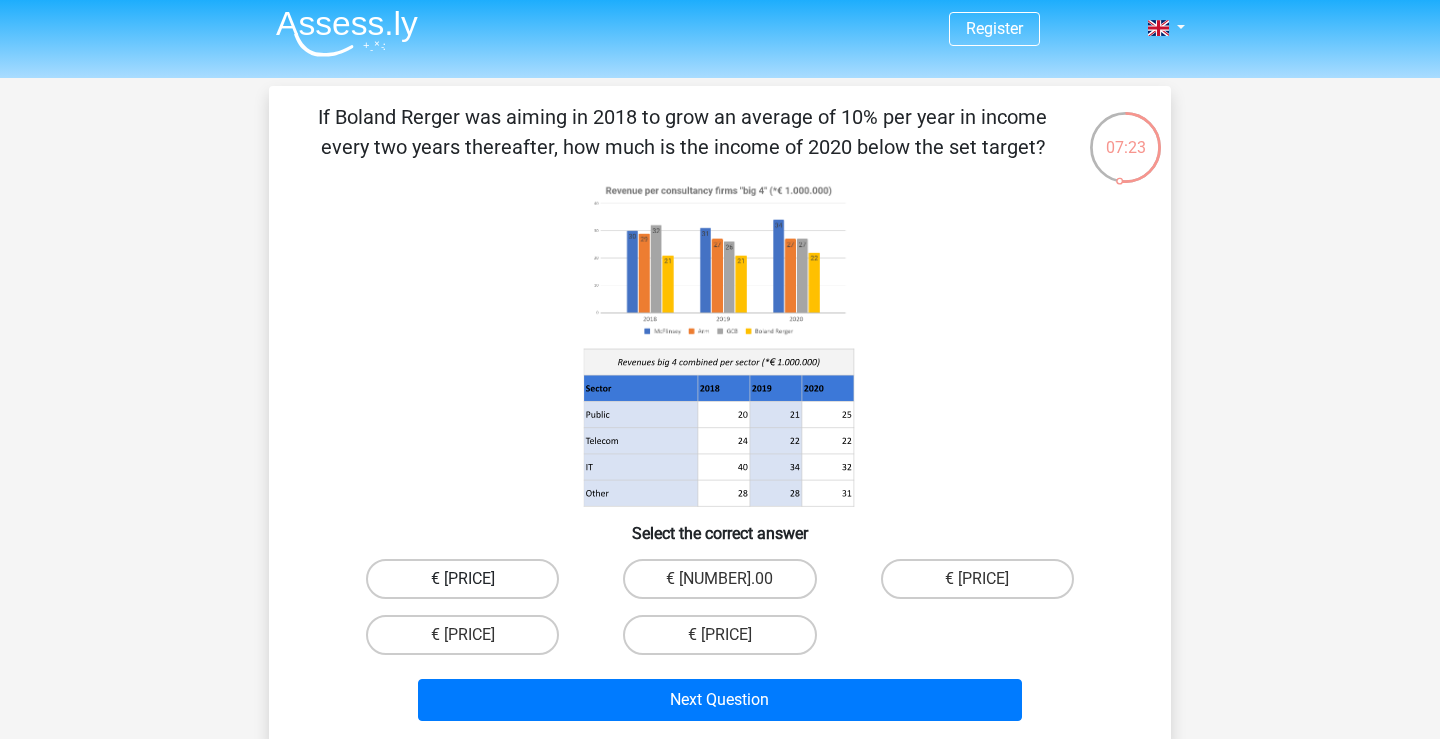 click on "€ [PRICE]" at bounding box center (462, 579) 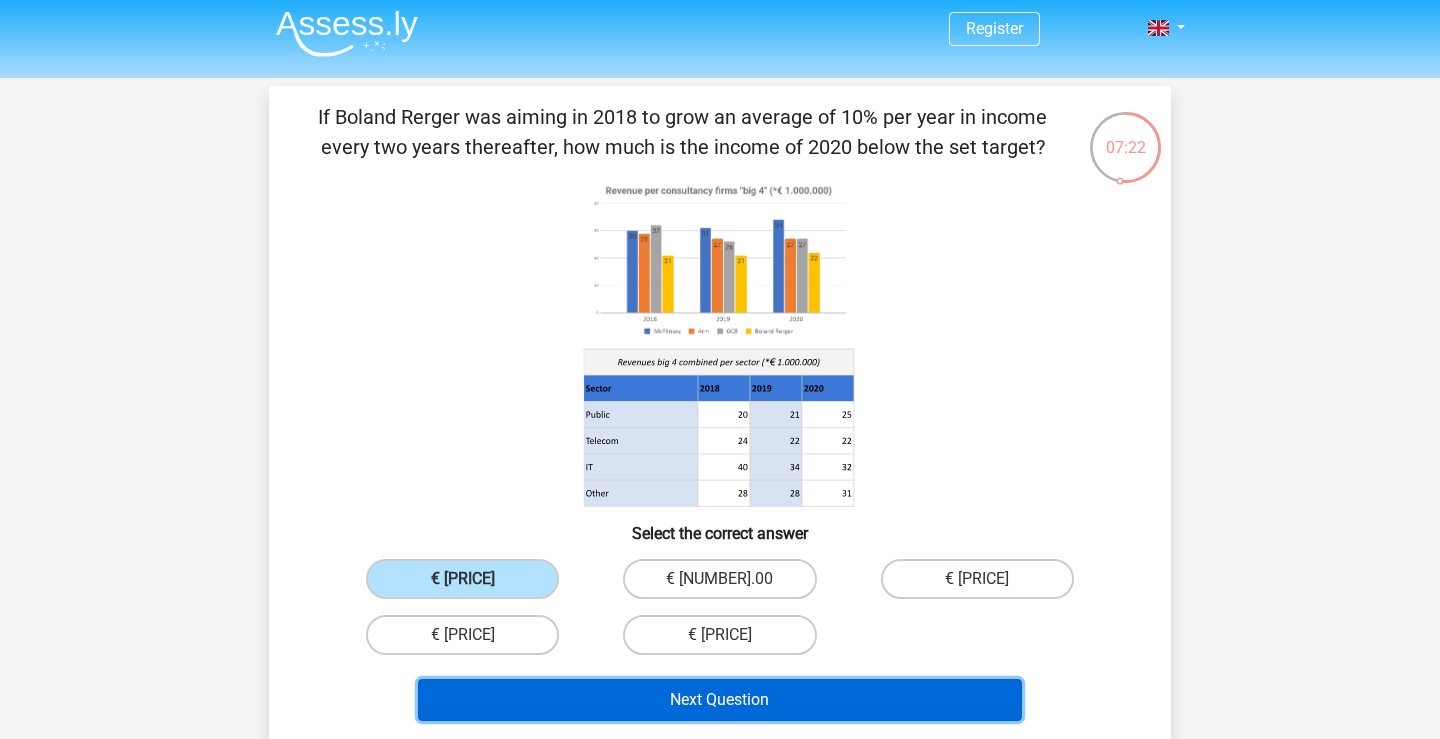 click on "Next Question" at bounding box center (720, 700) 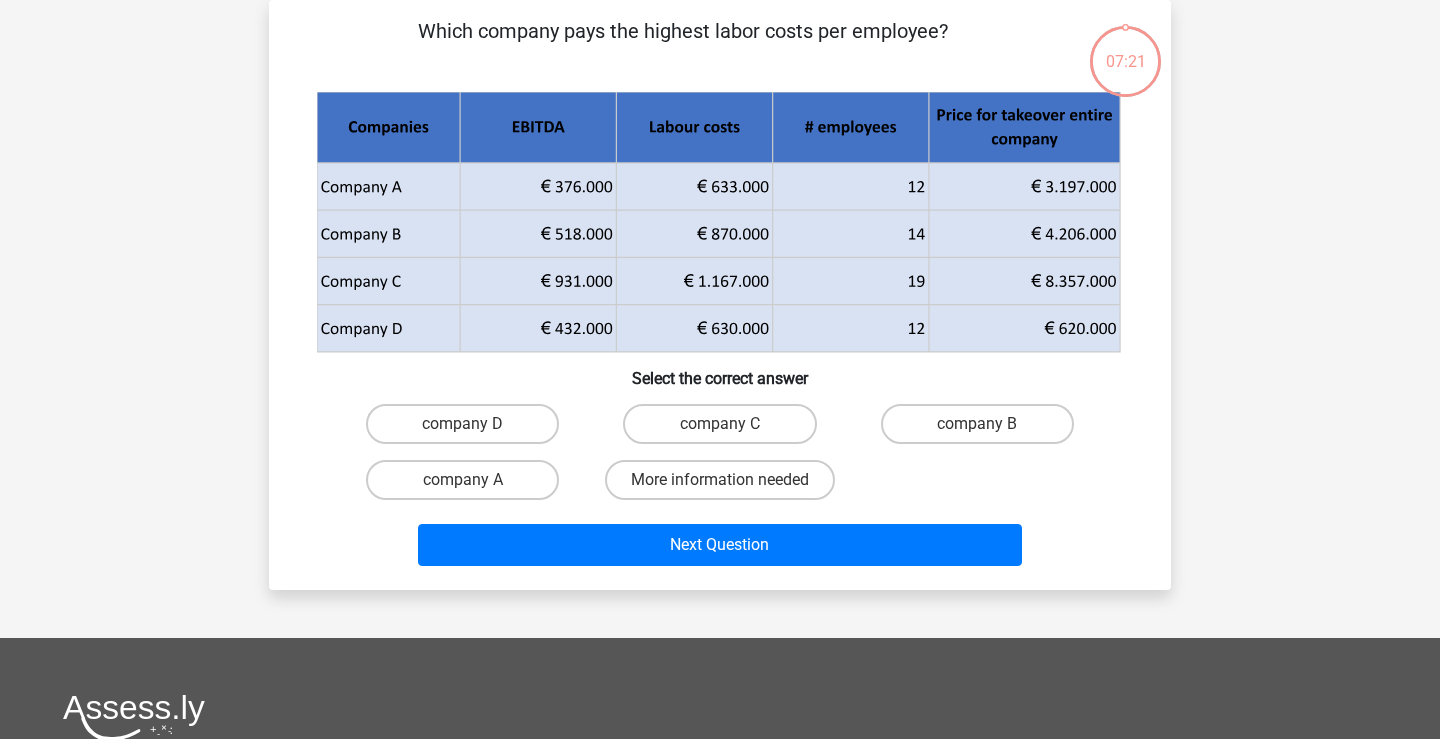 scroll, scrollTop: 0, scrollLeft: 0, axis: both 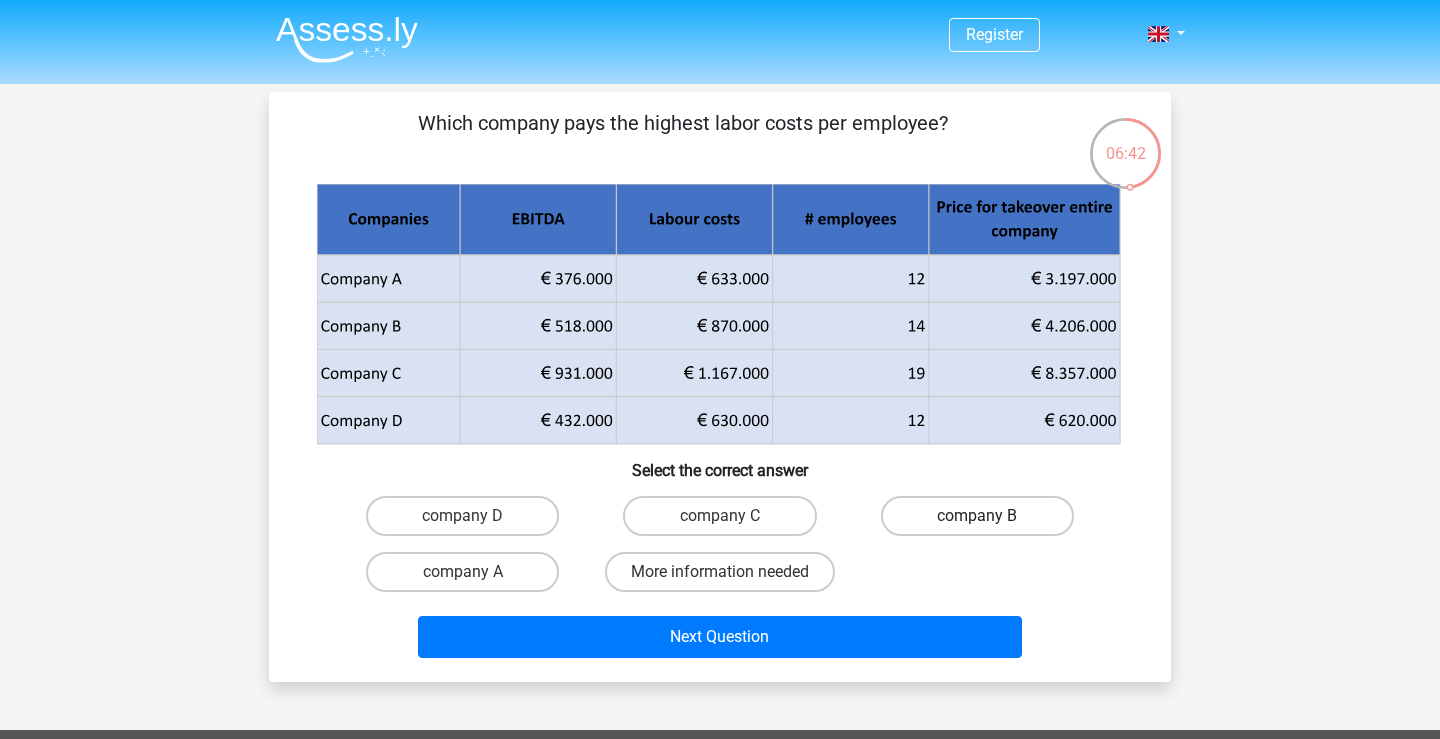 click on "company B" at bounding box center [977, 516] 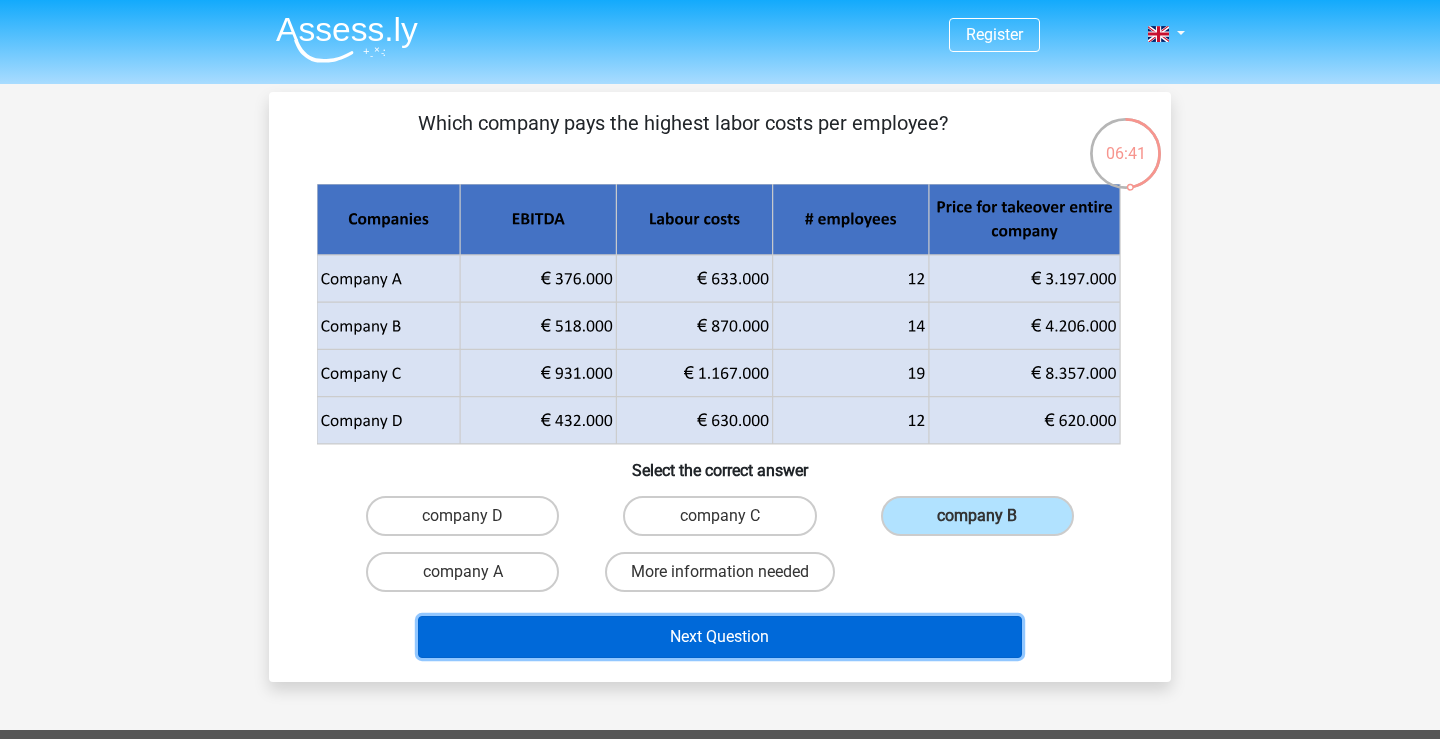 click on "Next Question" at bounding box center (720, 637) 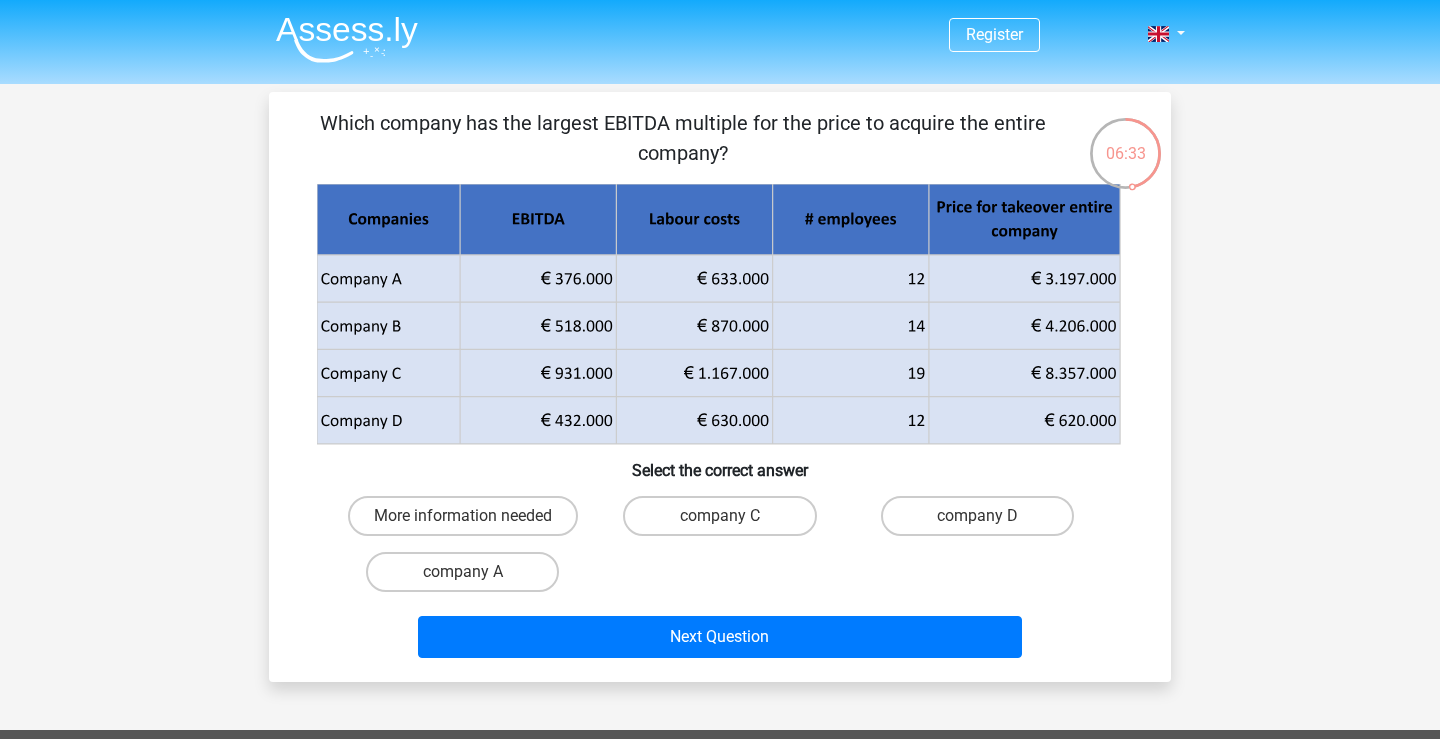 scroll, scrollTop: 8, scrollLeft: 0, axis: vertical 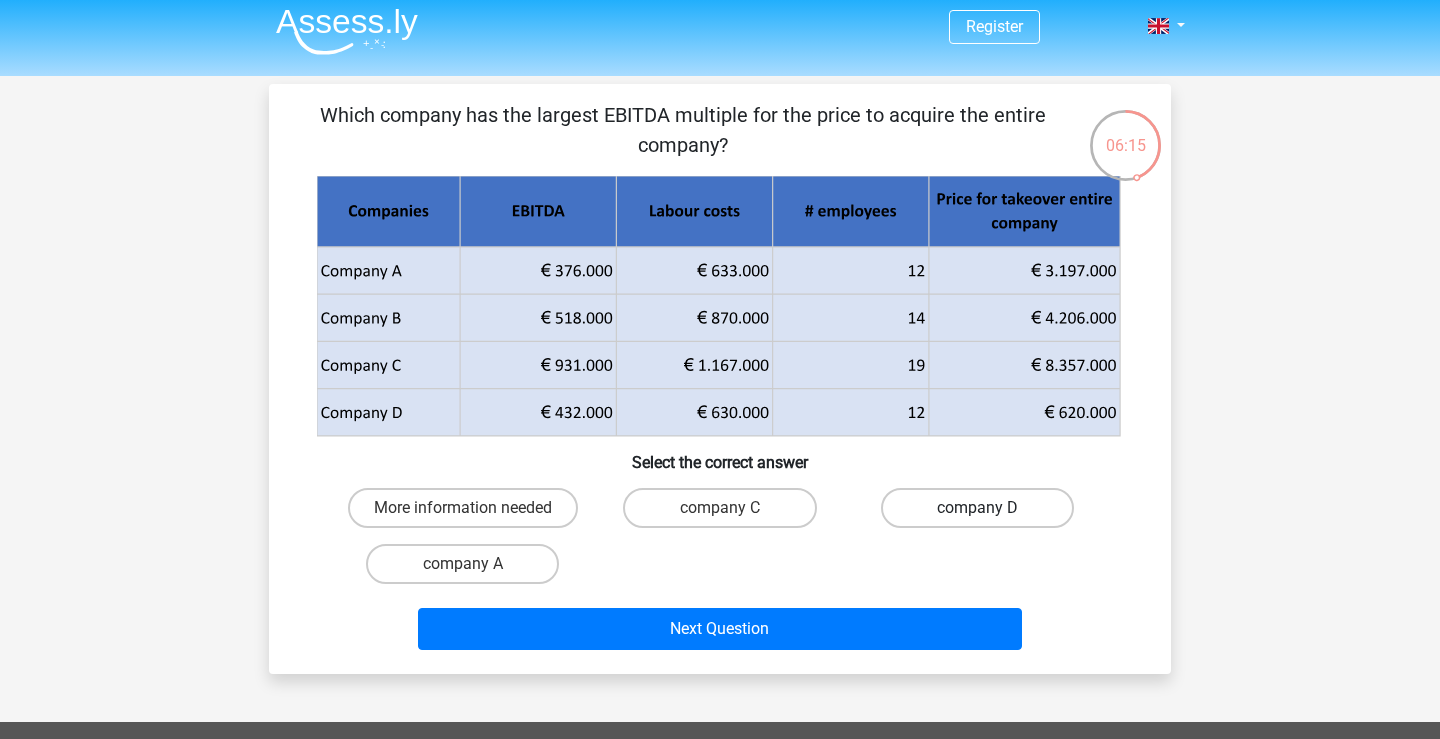 click on "company D" at bounding box center [977, 508] 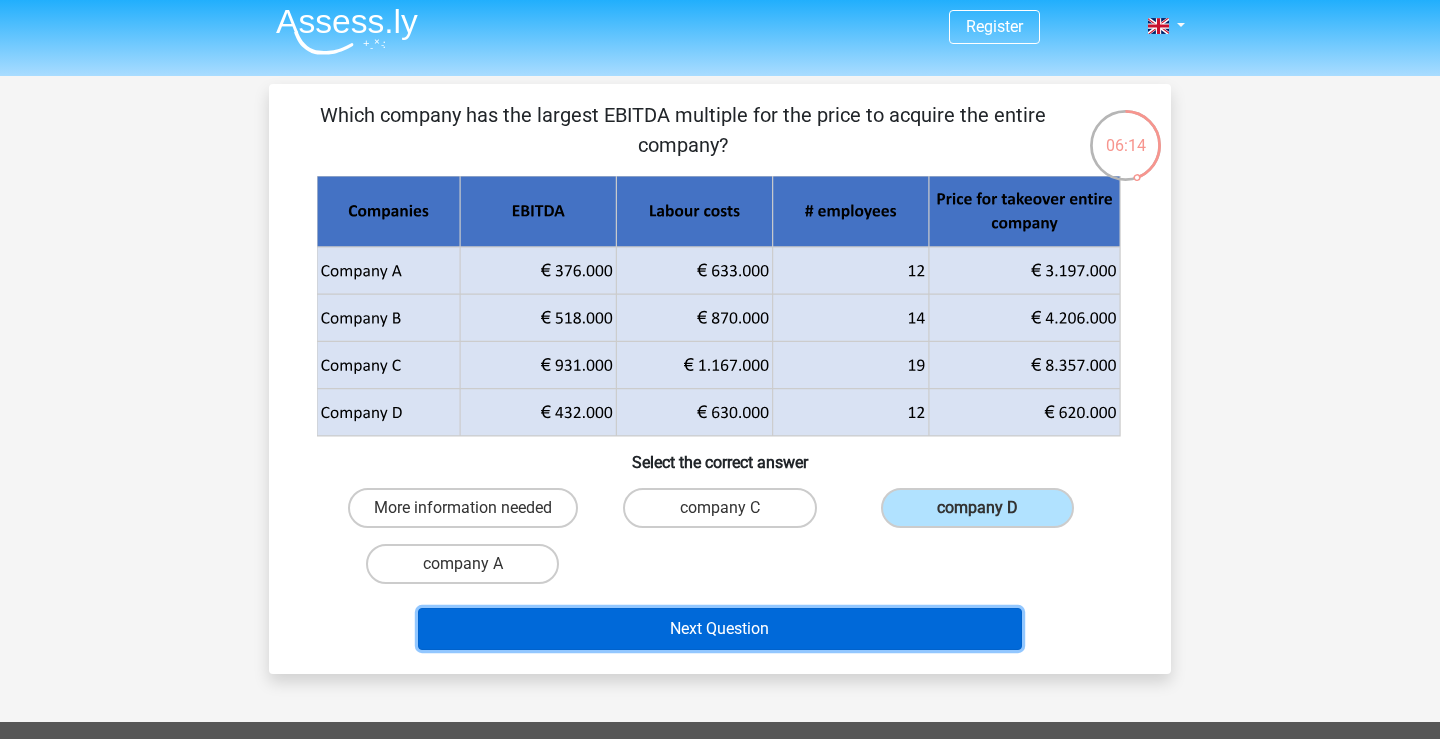 click on "Next Question" at bounding box center [720, 629] 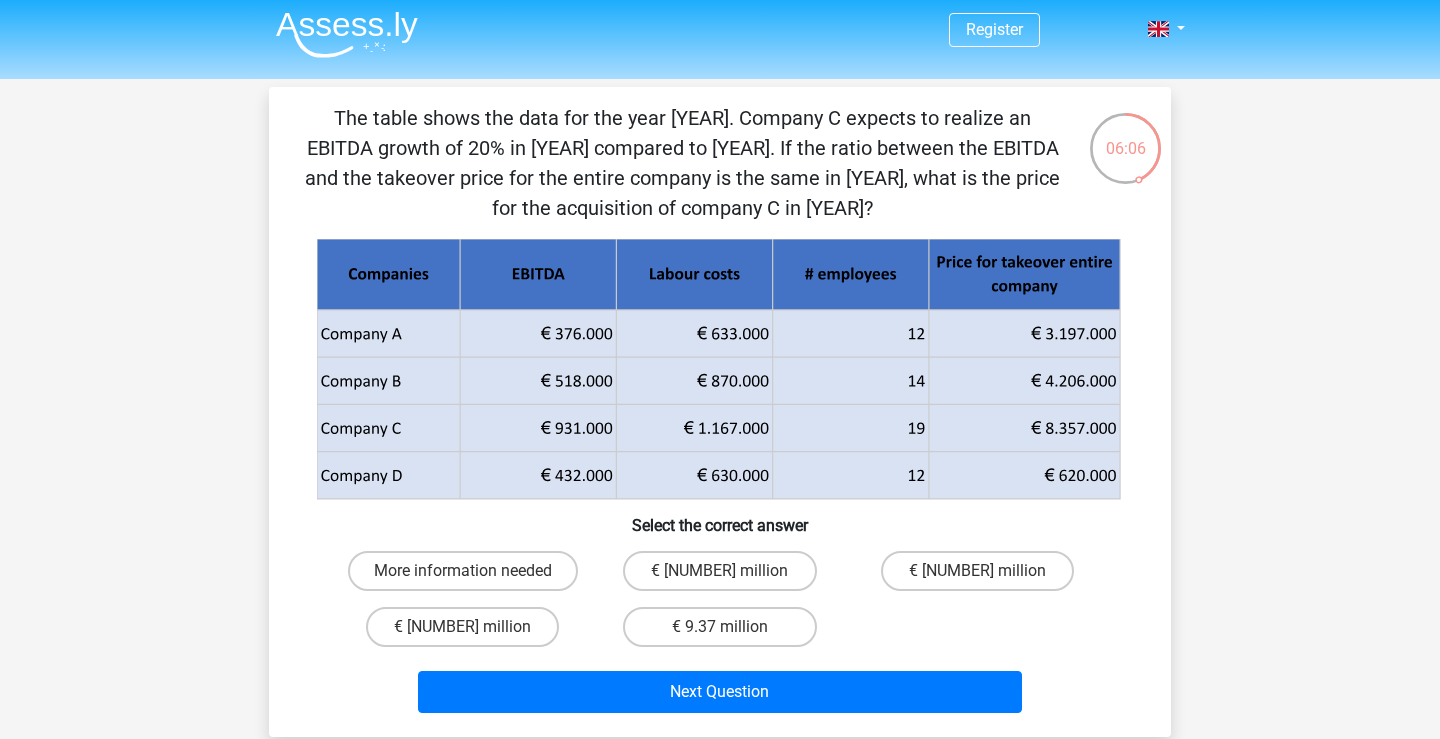 scroll, scrollTop: 6, scrollLeft: 0, axis: vertical 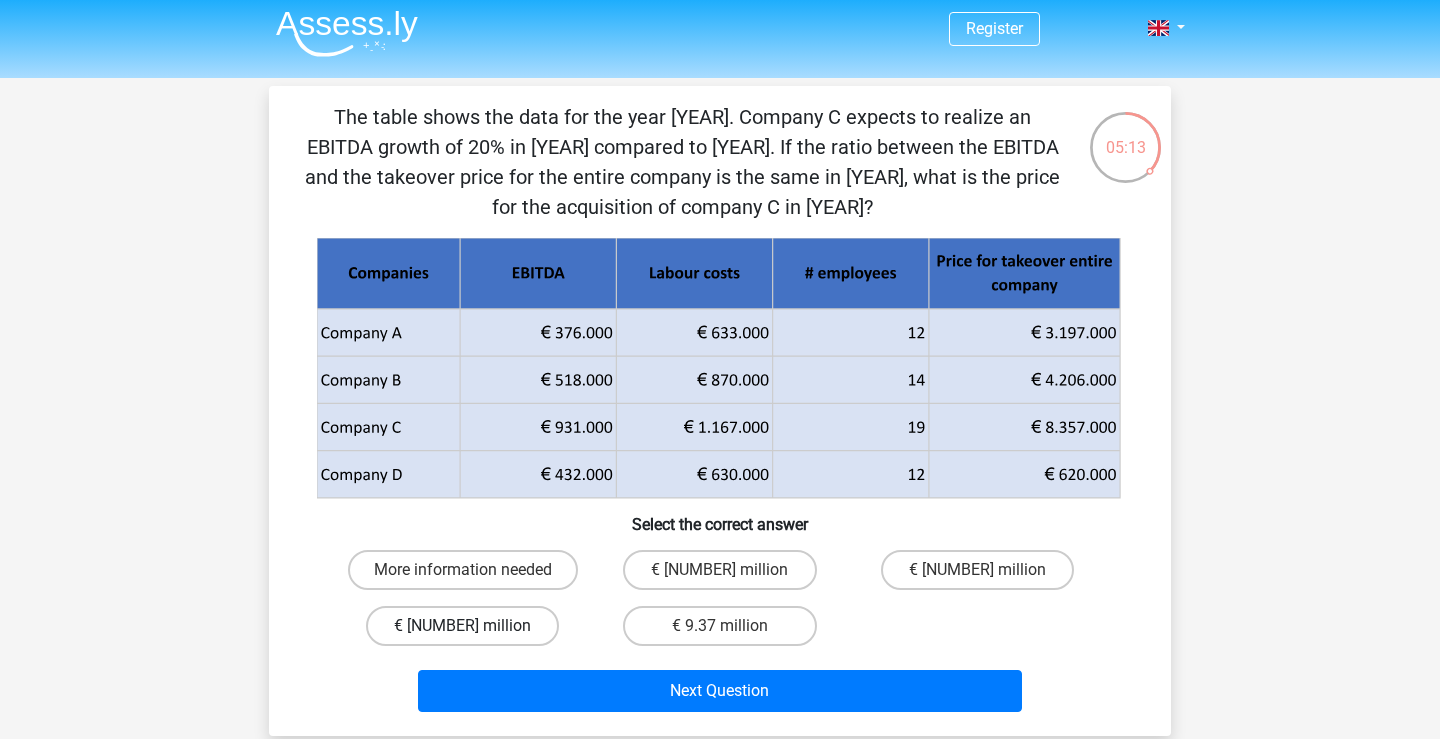 click on "€ [NUMBER] million" at bounding box center [462, 626] 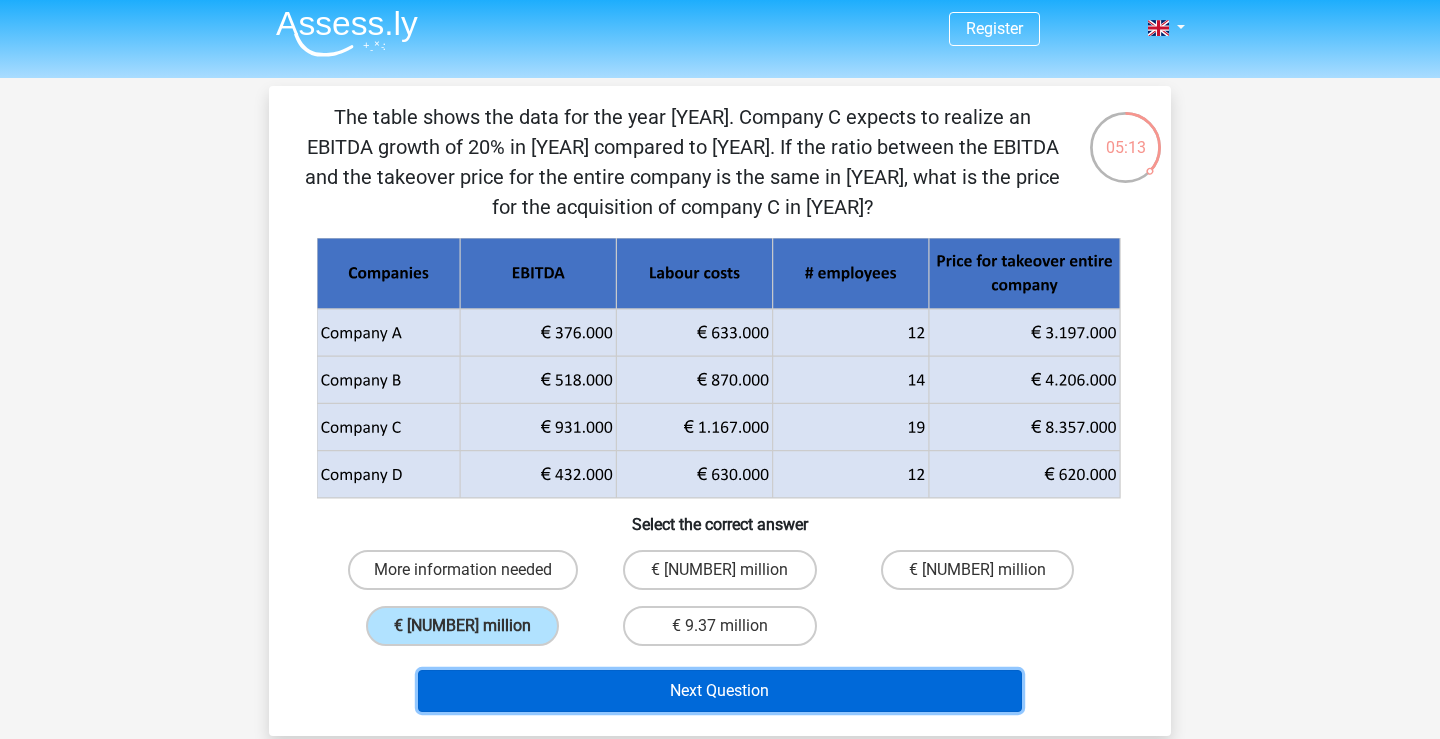 click on "Next Question" at bounding box center [720, 691] 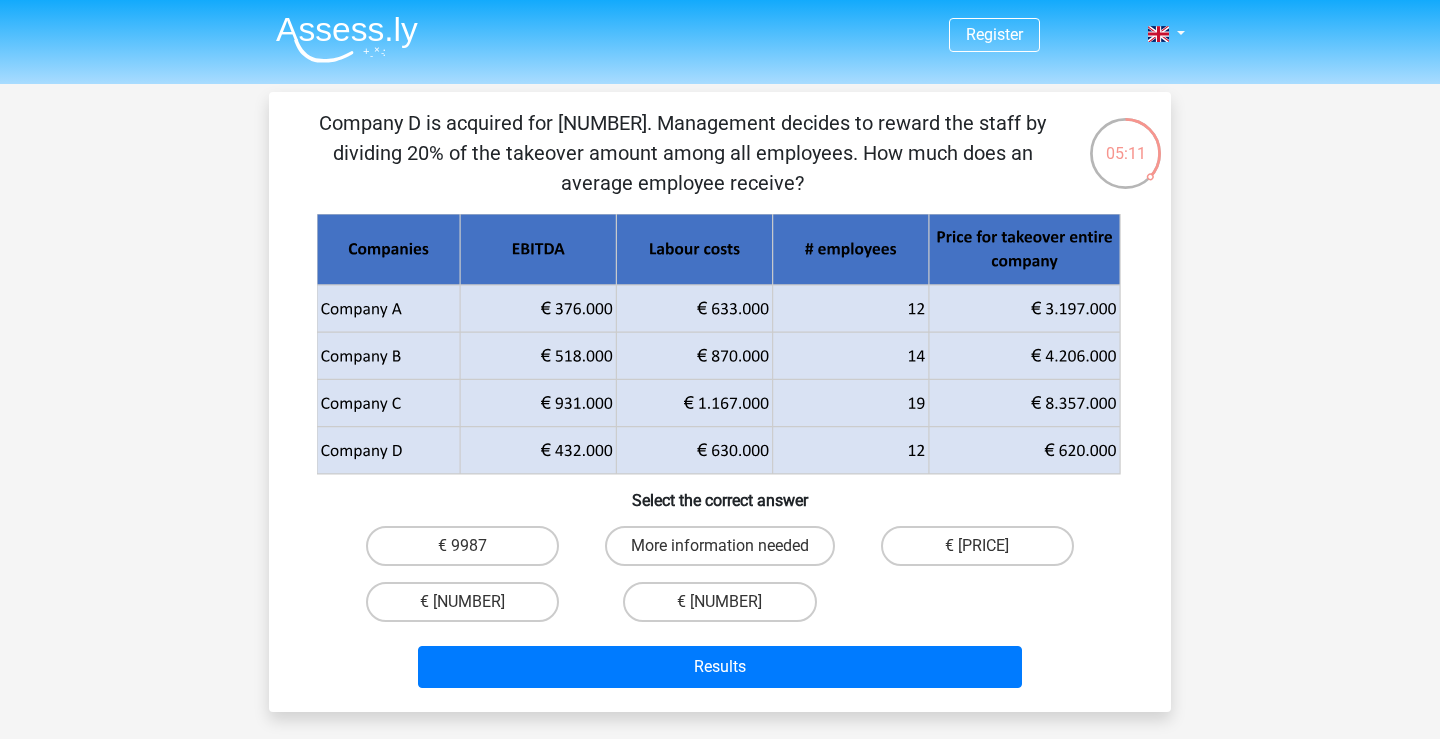 scroll, scrollTop: 4, scrollLeft: 0, axis: vertical 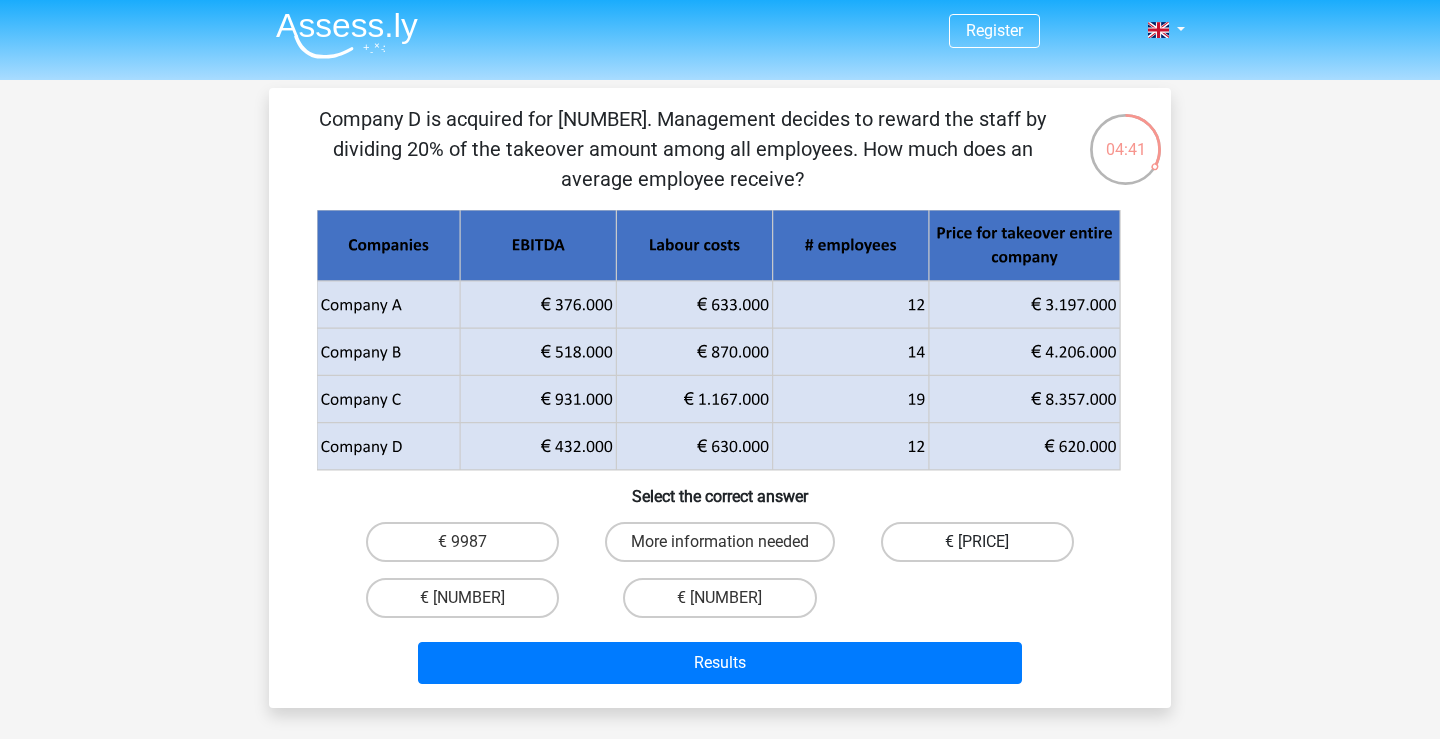 click on "€ [PRICE]" at bounding box center [977, 542] 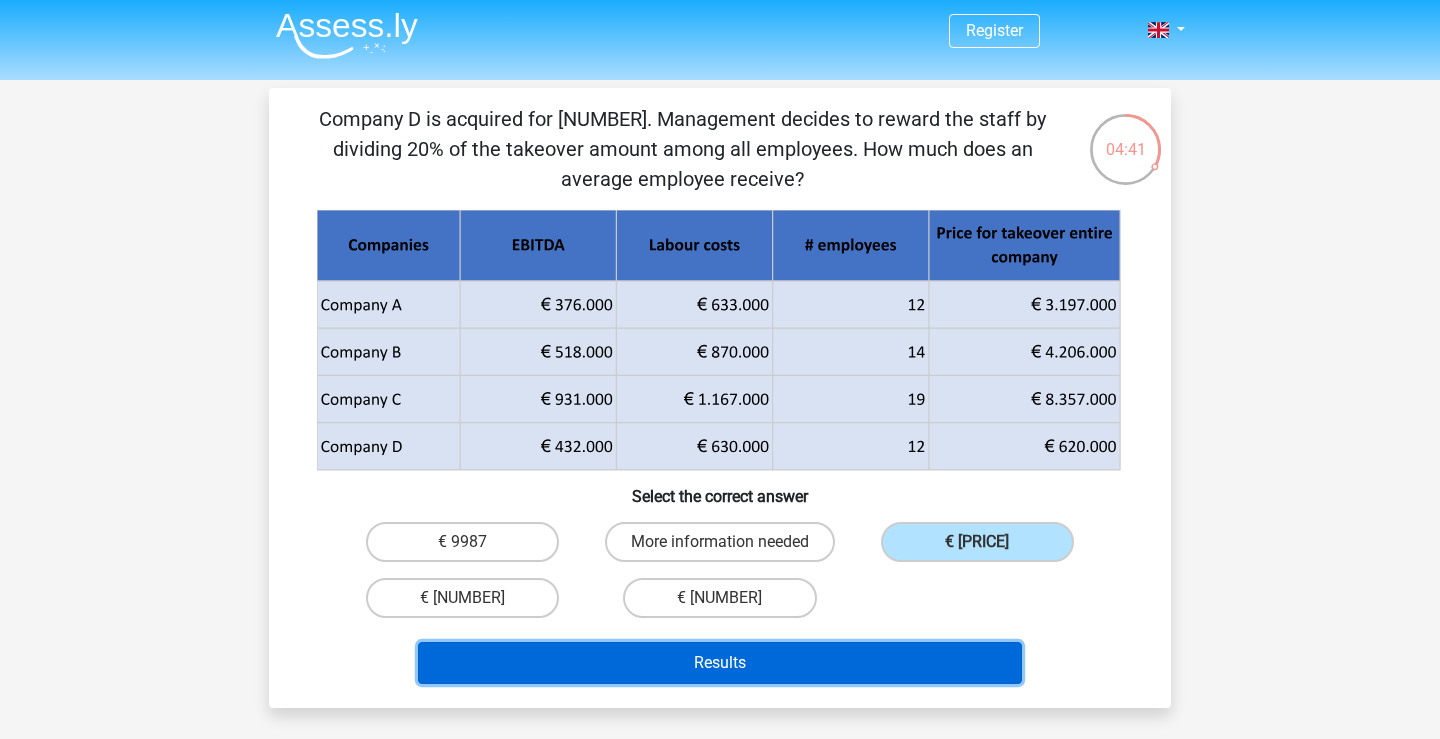 click on "Results" at bounding box center [720, 663] 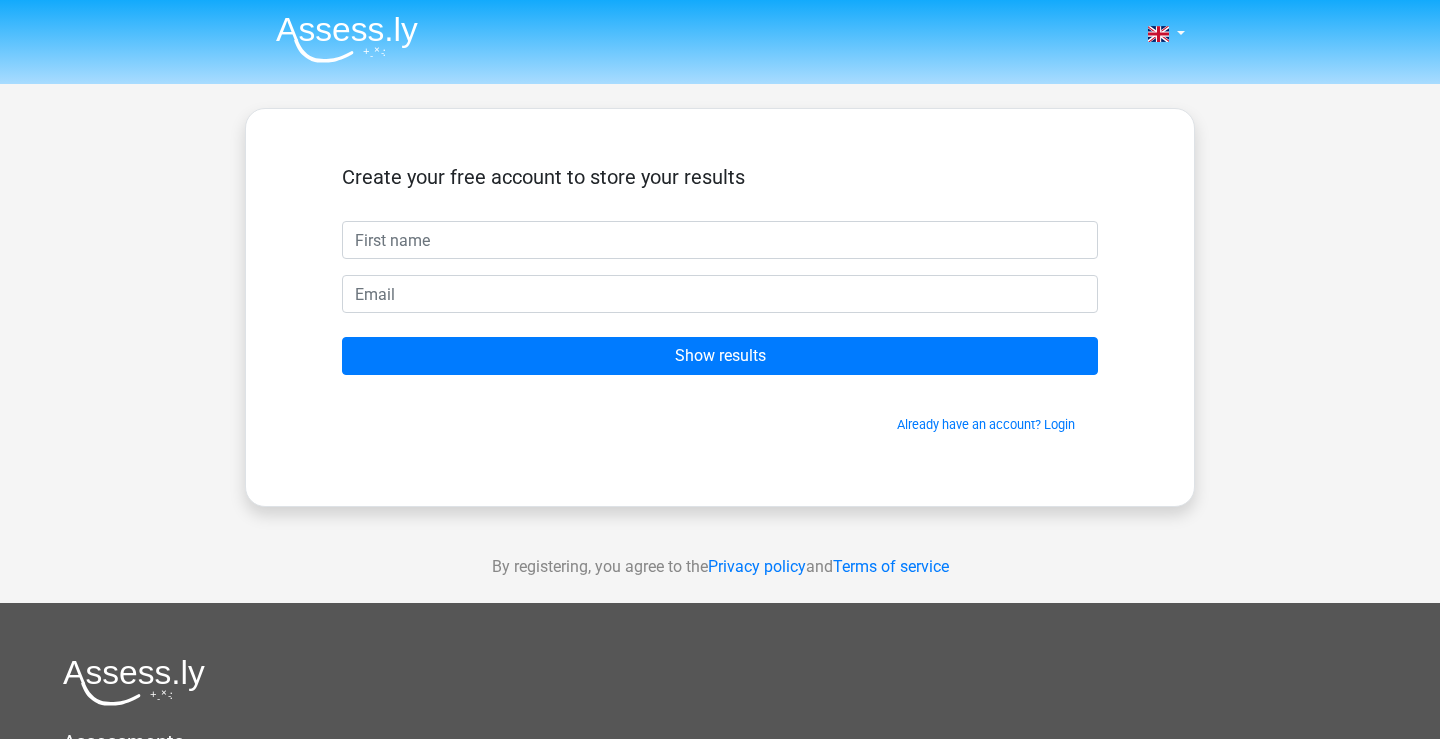 scroll, scrollTop: 0, scrollLeft: 0, axis: both 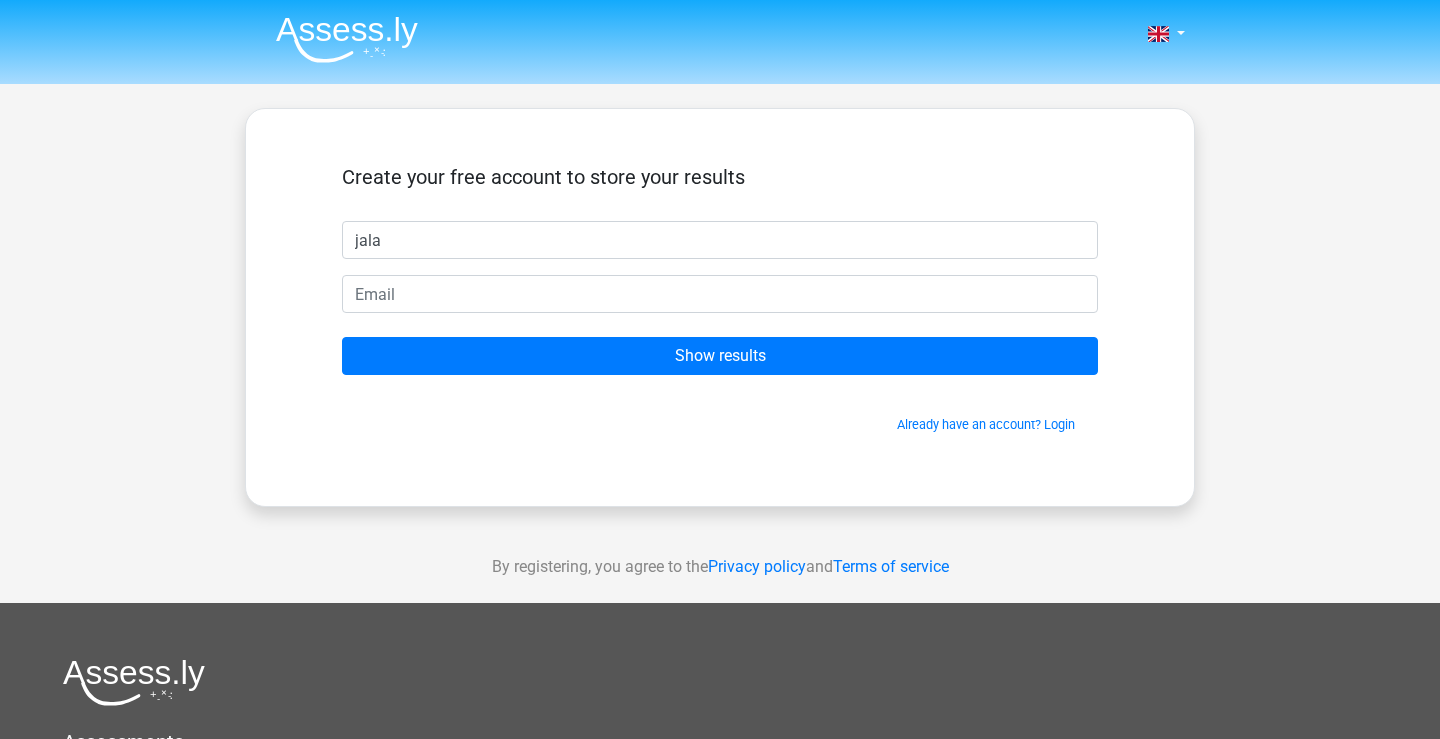 type on "[FIRST]" 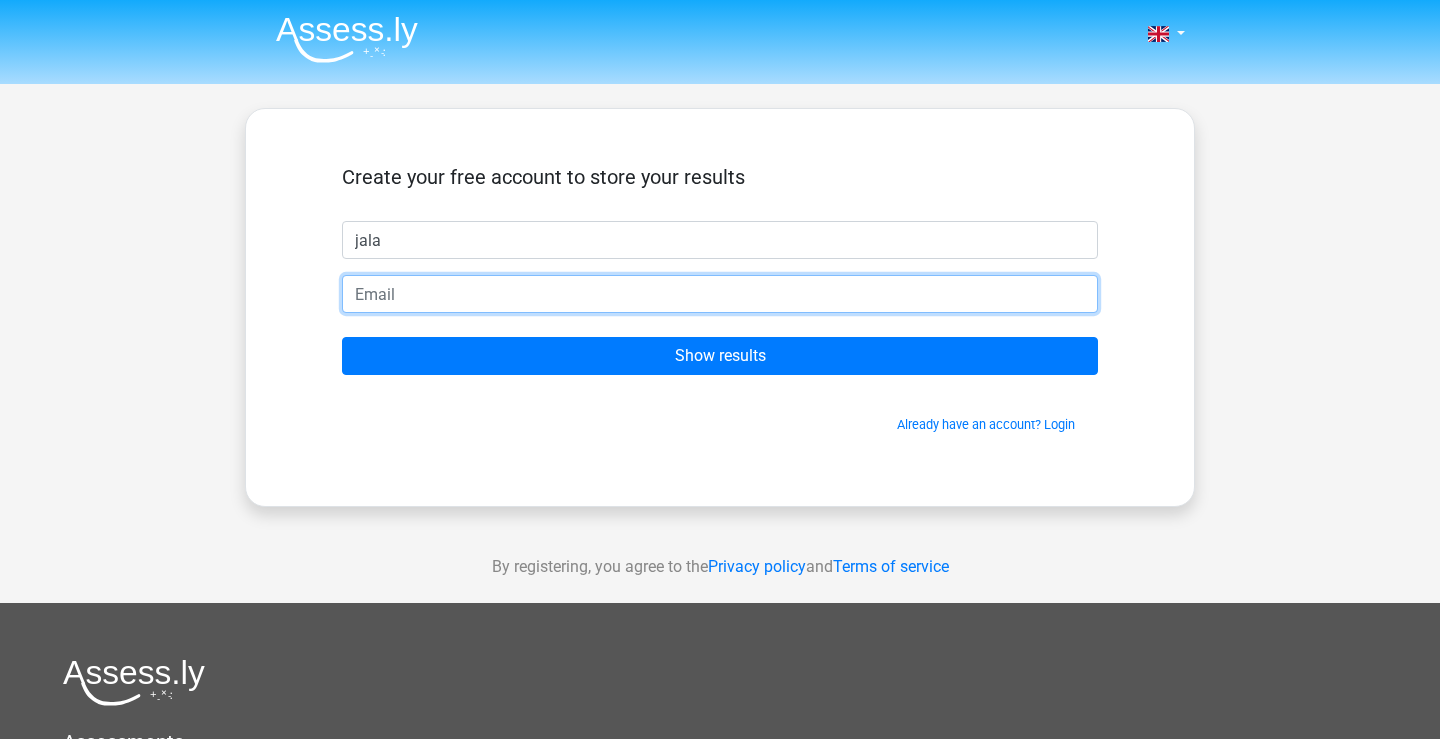 click at bounding box center [720, 294] 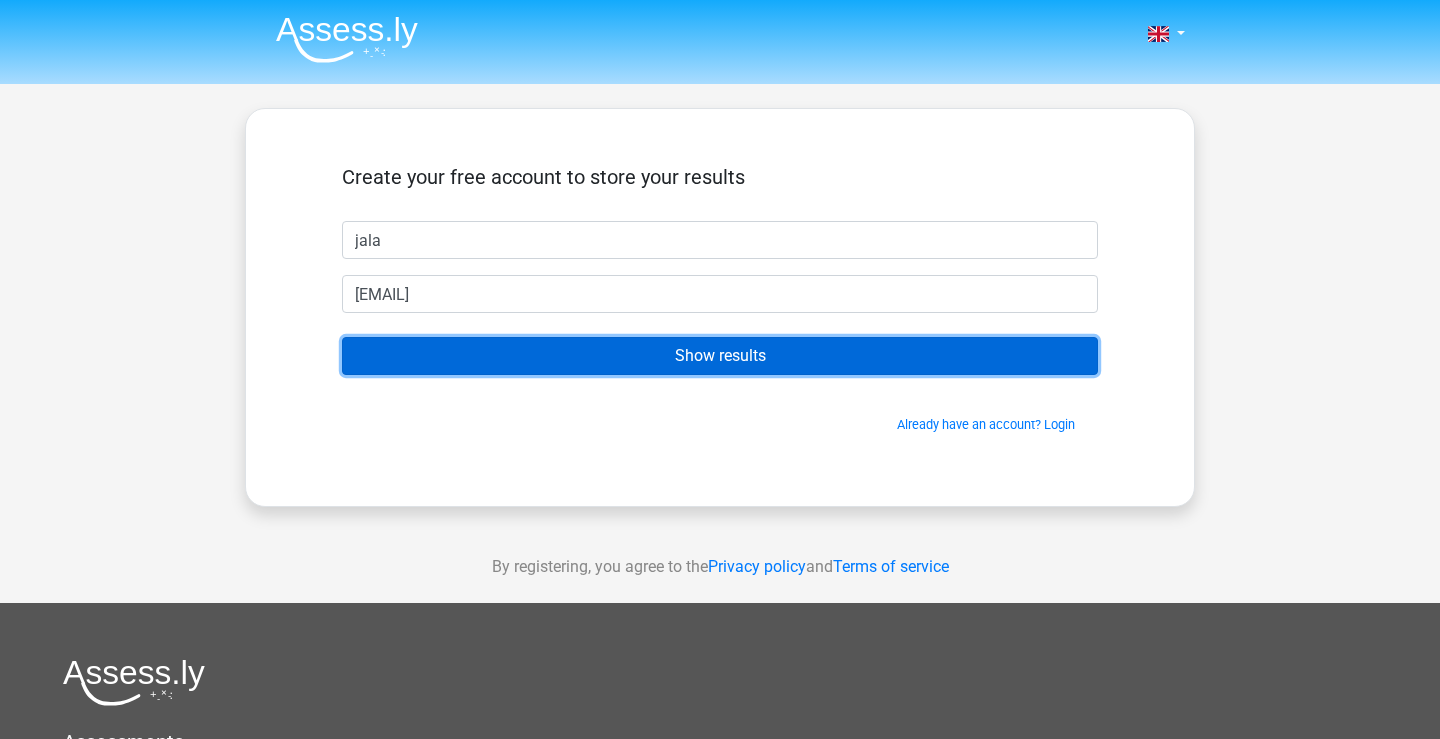 click on "Show results" at bounding box center [720, 356] 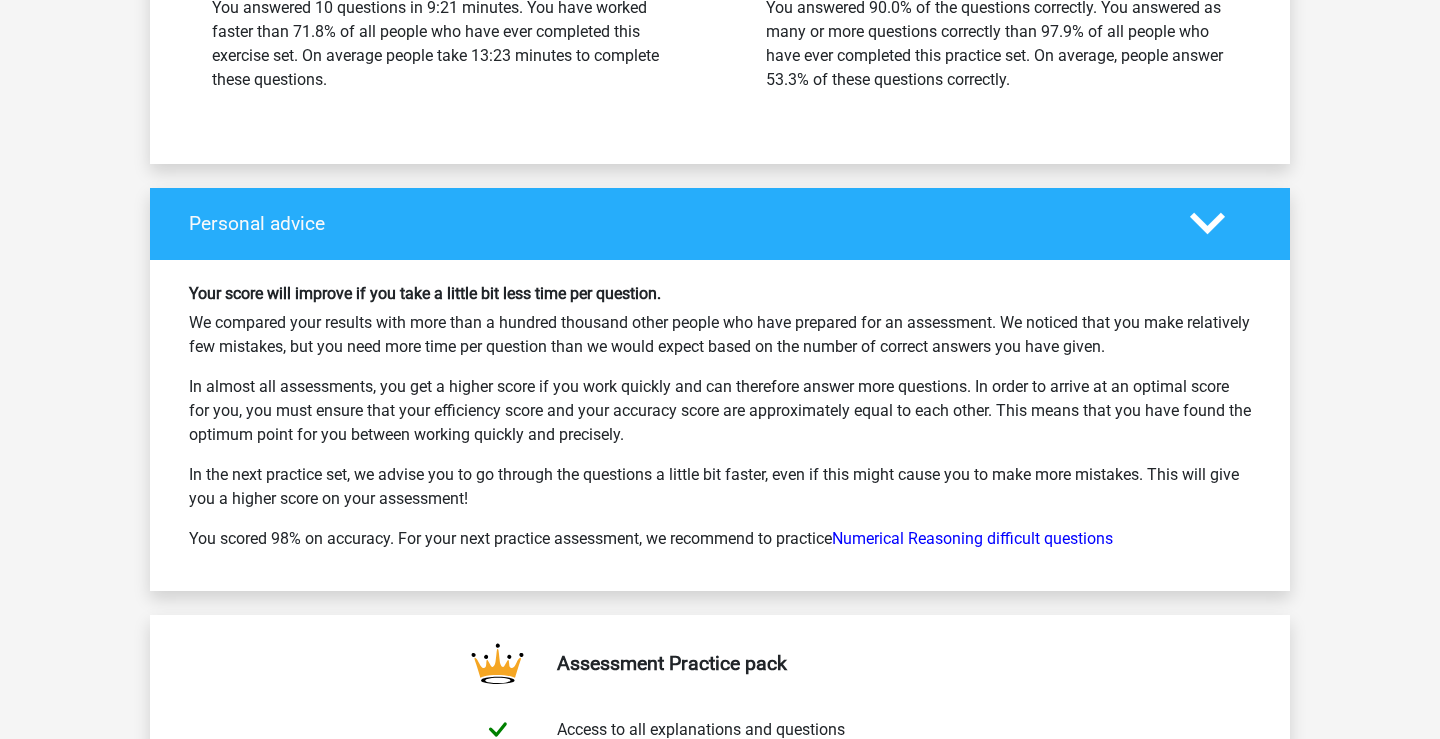 scroll, scrollTop: 2781, scrollLeft: 0, axis: vertical 